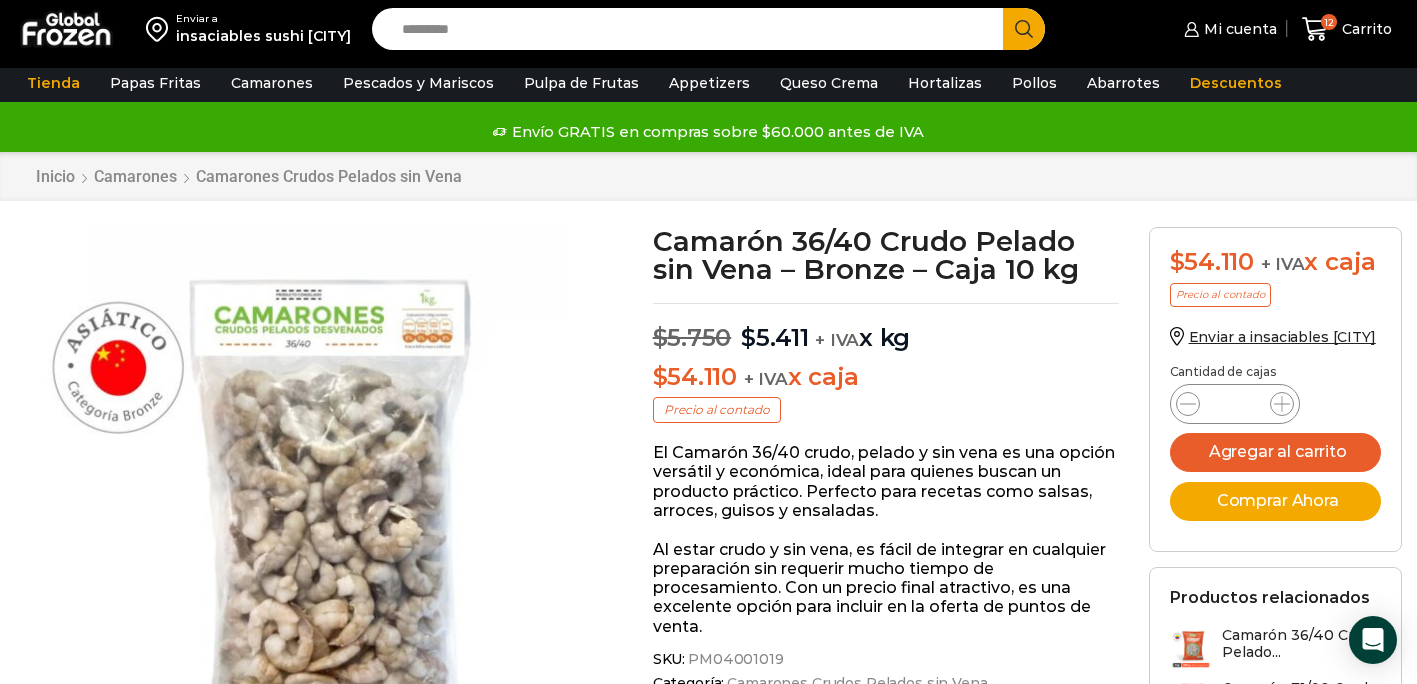 scroll, scrollTop: 0, scrollLeft: 0, axis: both 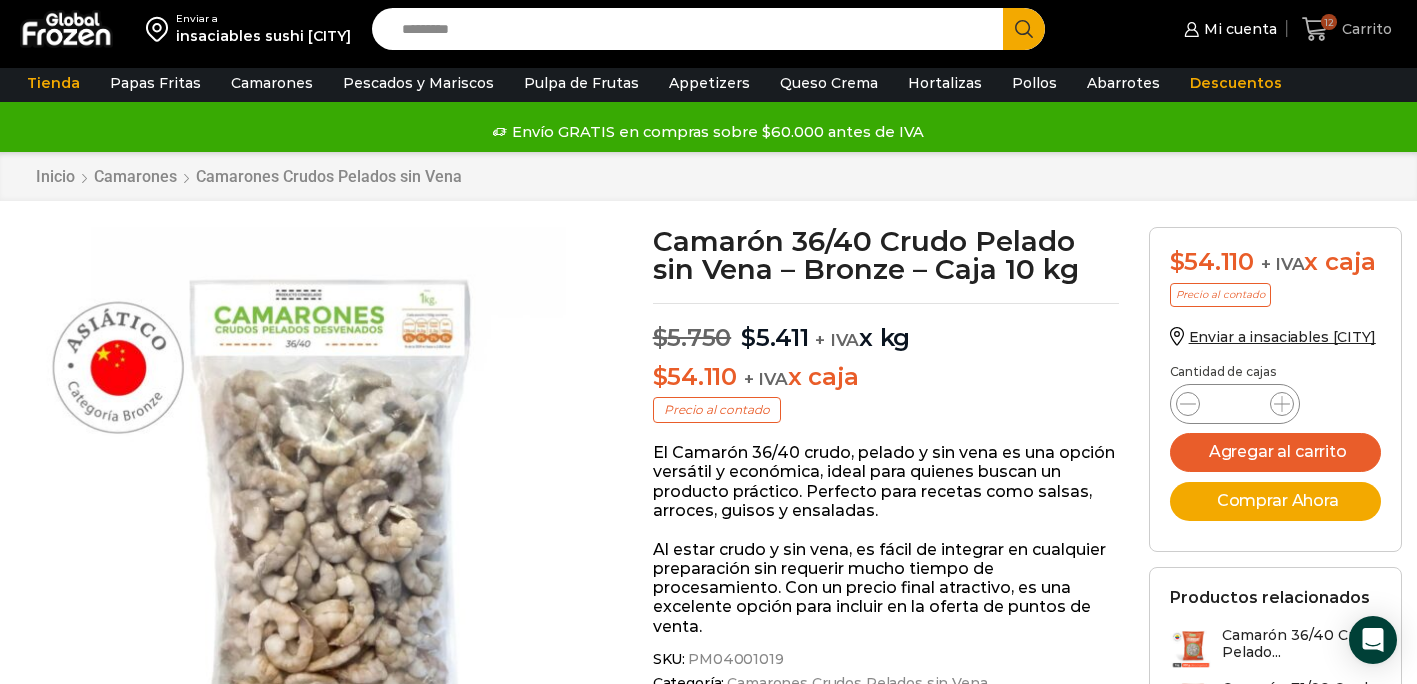click on "12" at bounding box center [1319, 29] 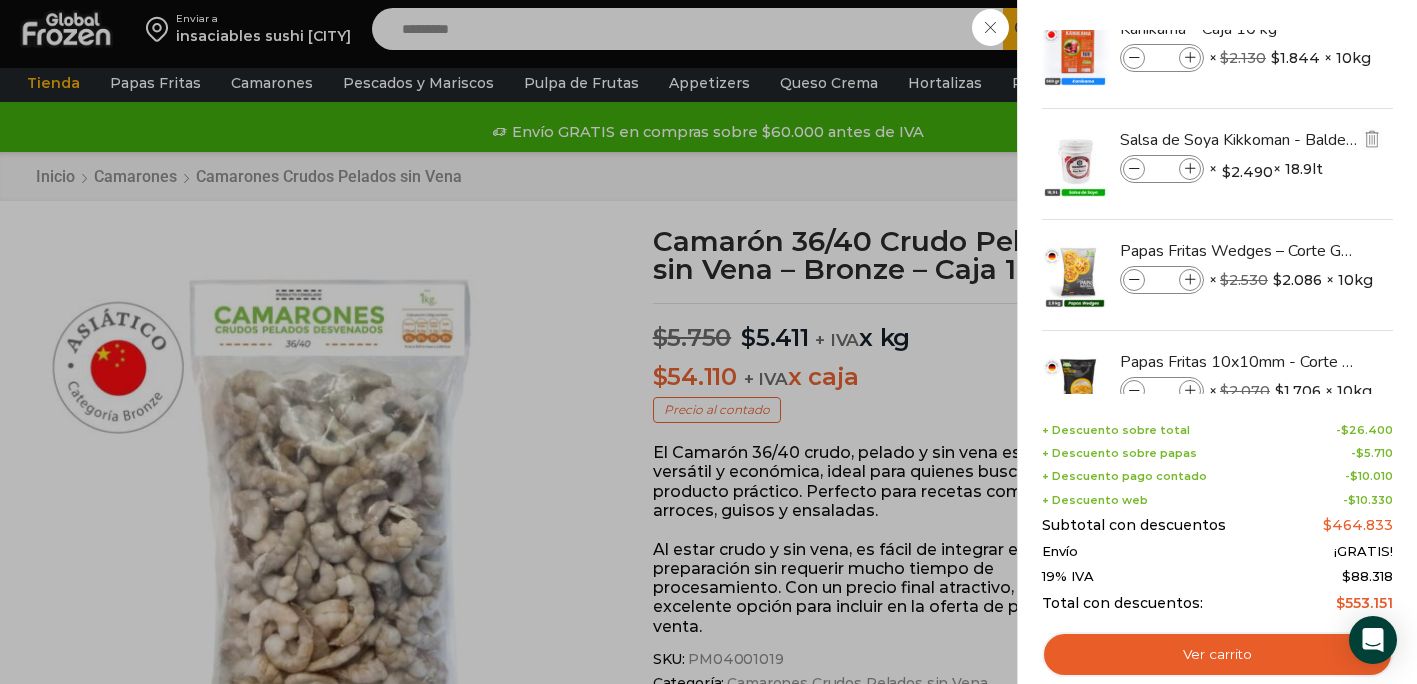 scroll, scrollTop: 0, scrollLeft: 0, axis: both 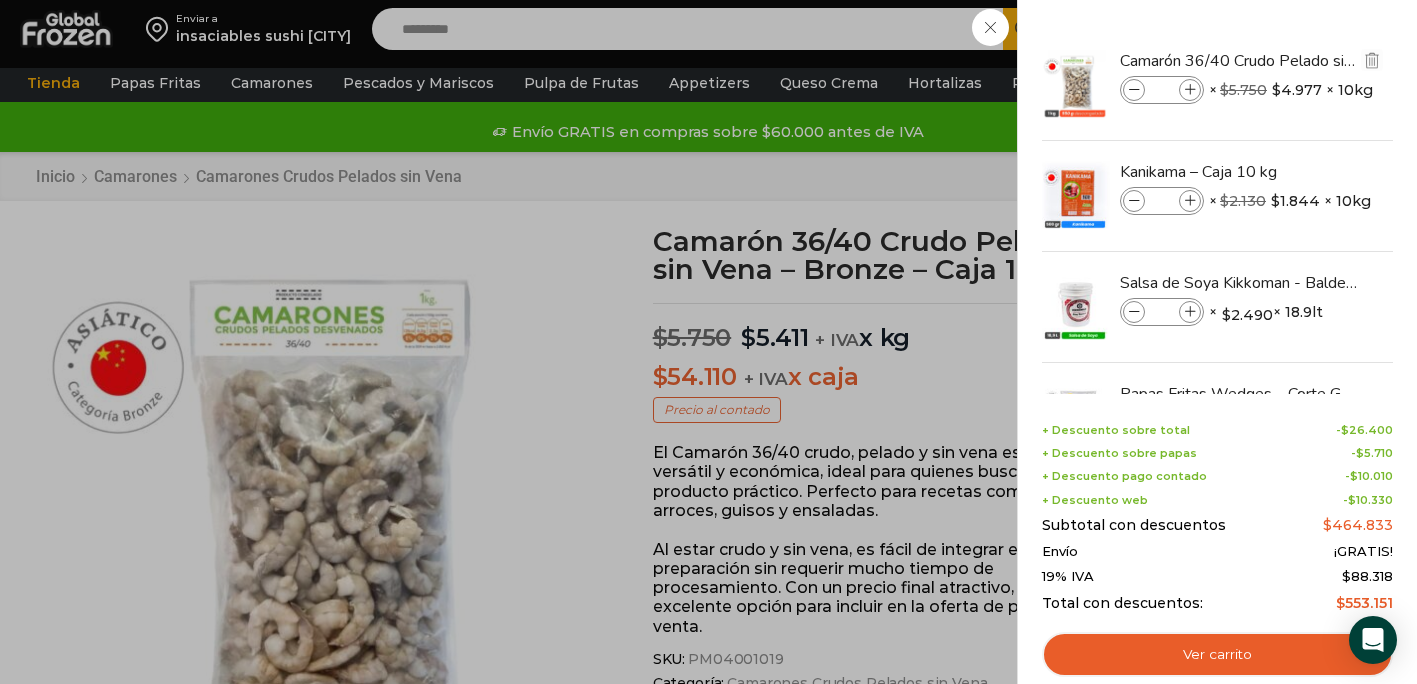 click at bounding box center [1134, 90] 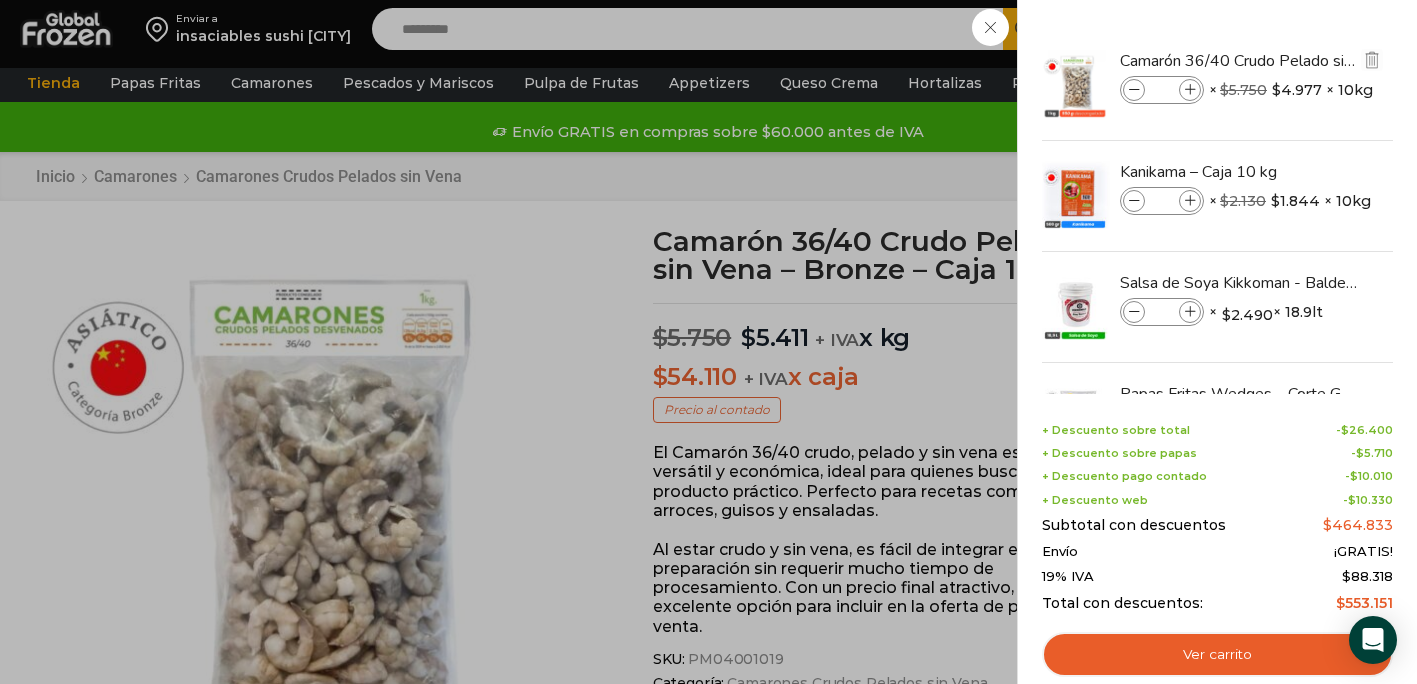 type on "*" 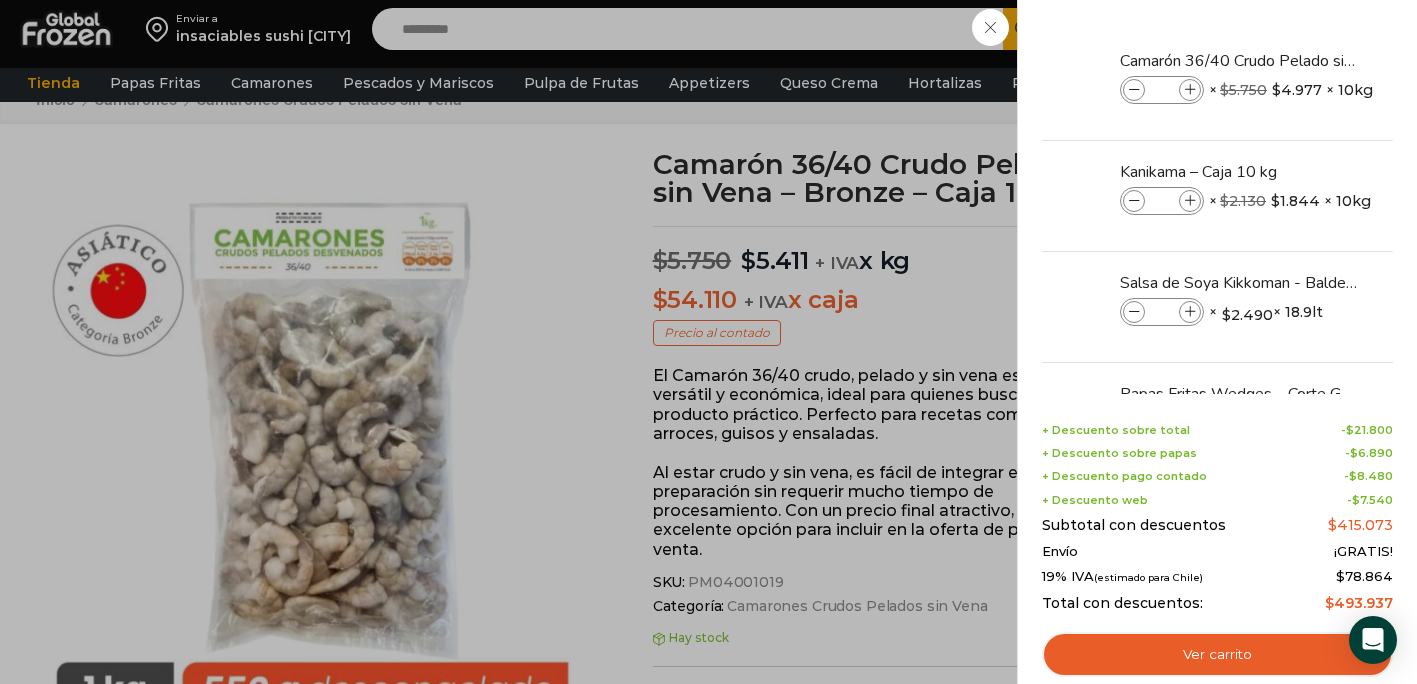scroll, scrollTop: 113, scrollLeft: 0, axis: vertical 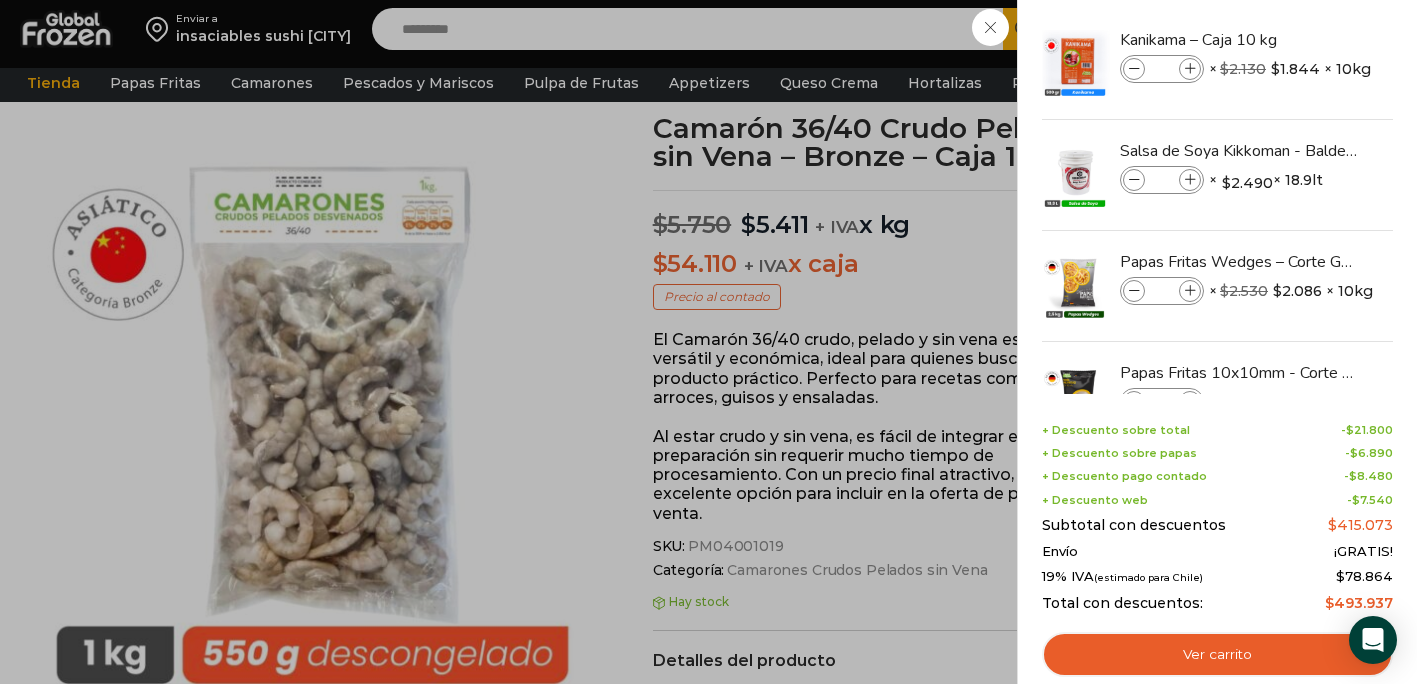 click on "11
Carrito
11
11
Shopping Cart
*" at bounding box center [1347, 29] 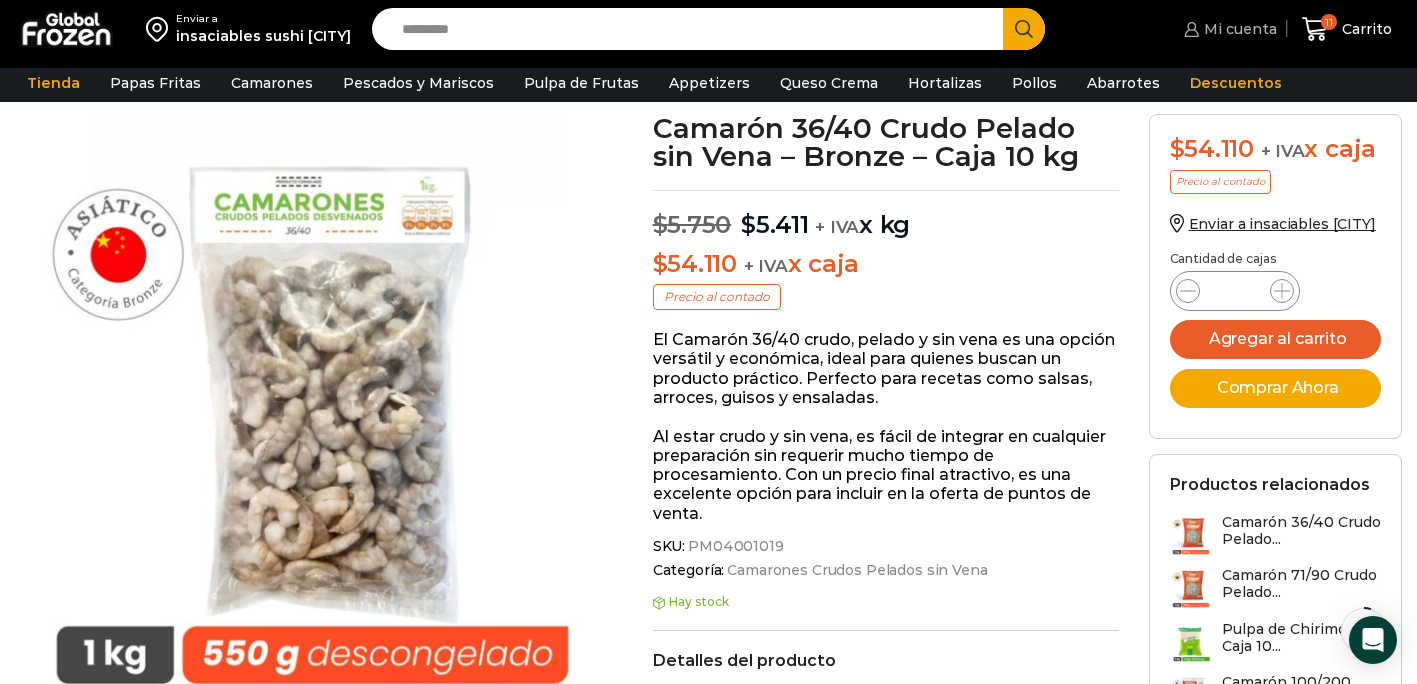 click on "Mi cuenta" at bounding box center [1238, 29] 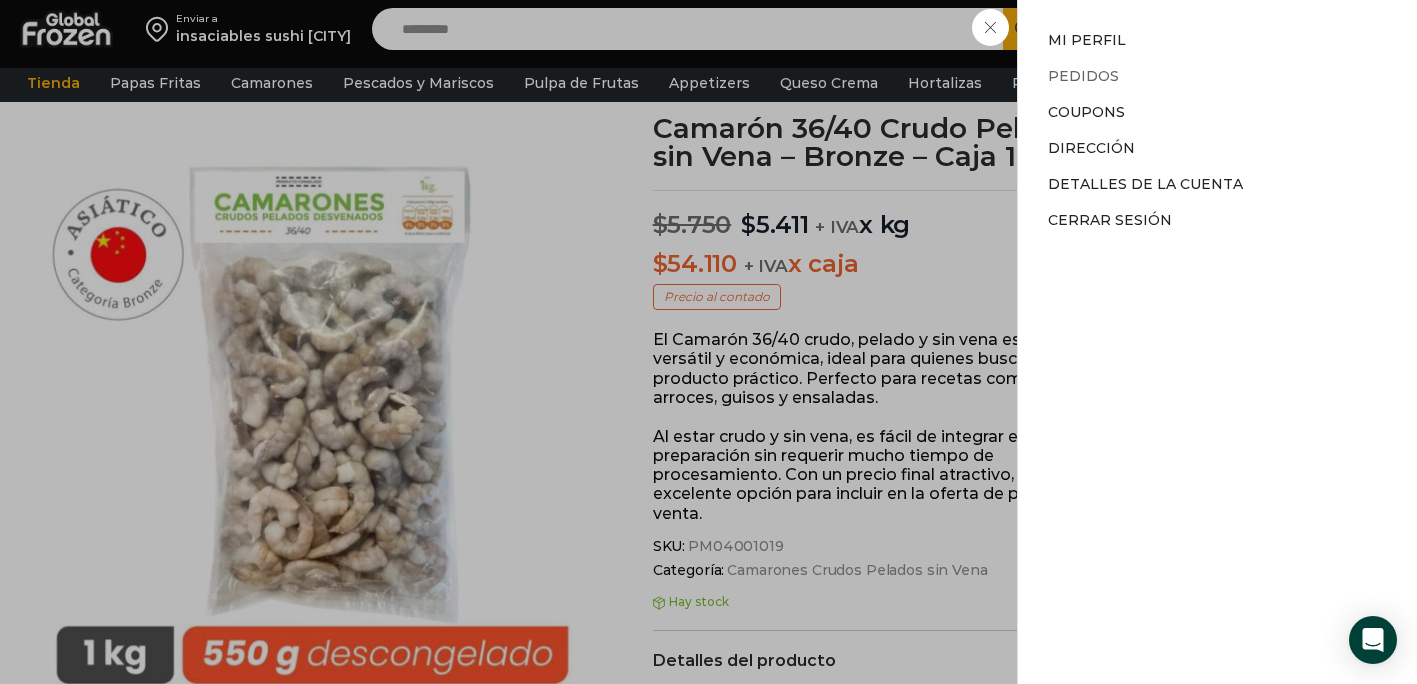 click on "Pedidos" at bounding box center (1083, 76) 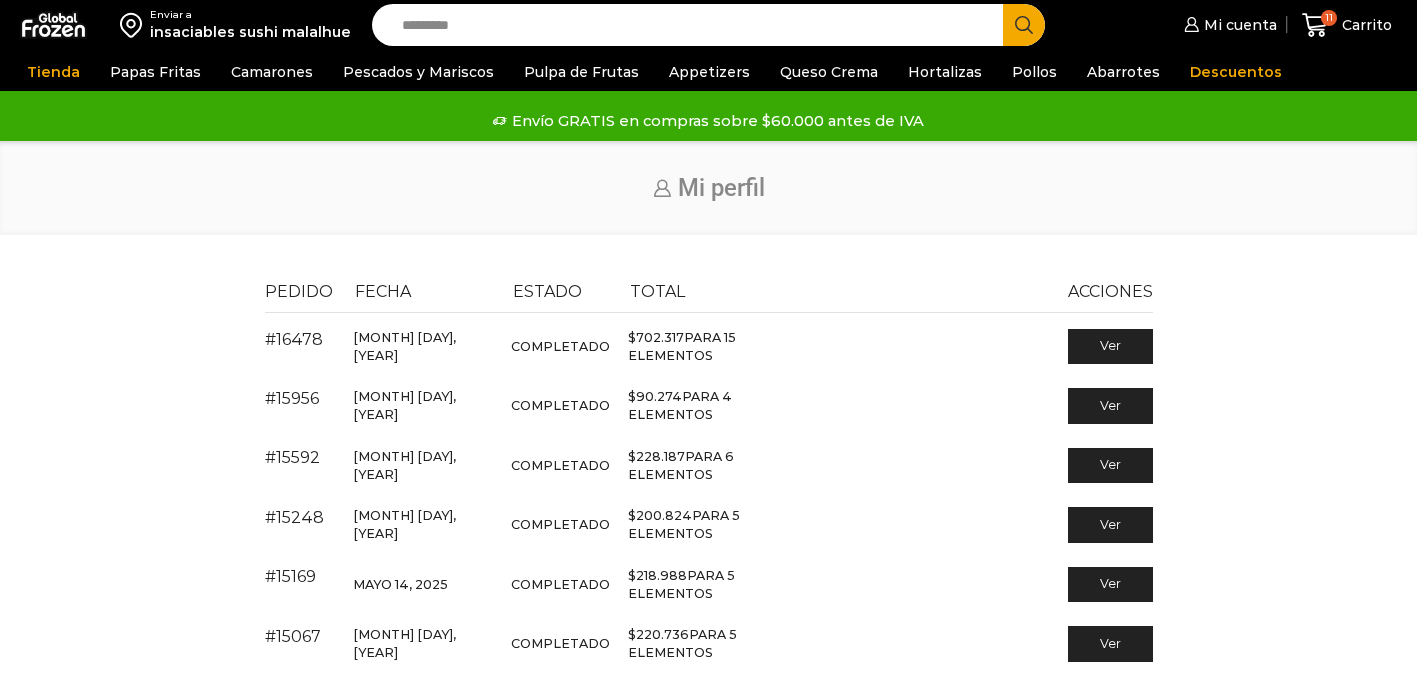 scroll, scrollTop: 0, scrollLeft: 0, axis: both 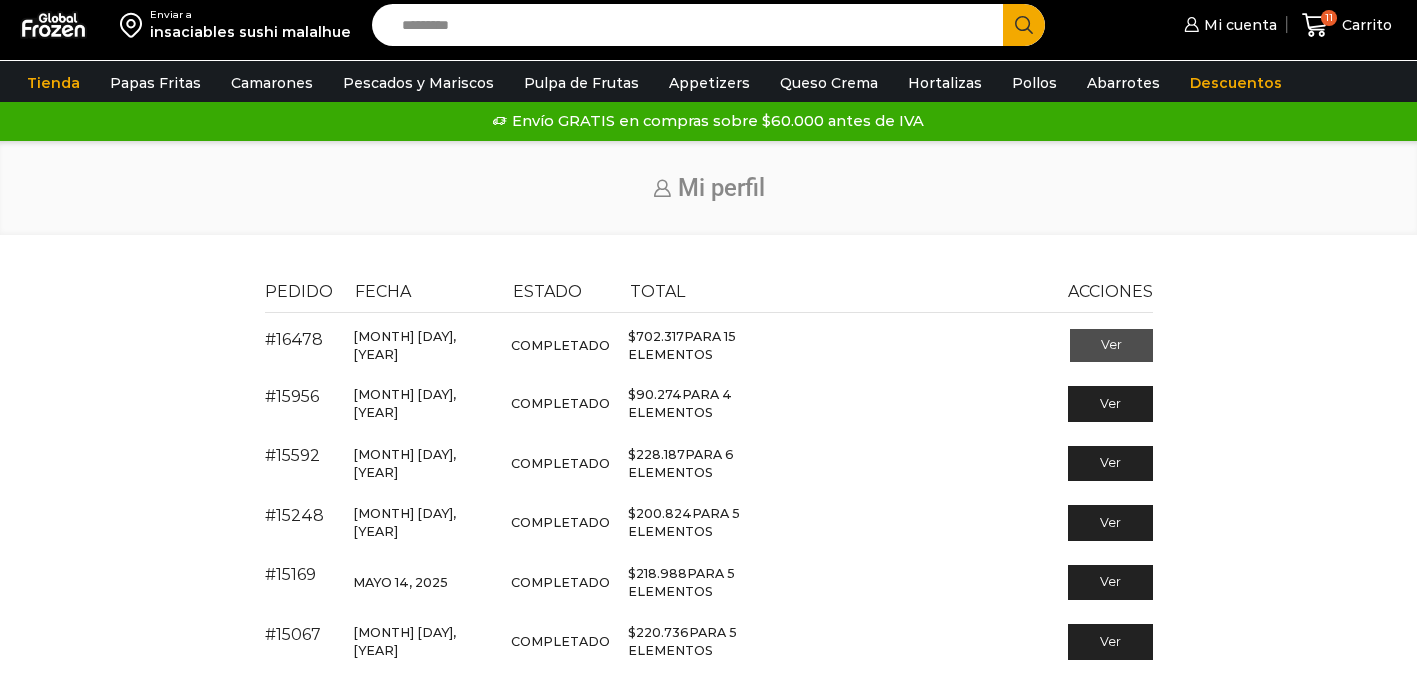 click on "Ver" at bounding box center [1111, 346] 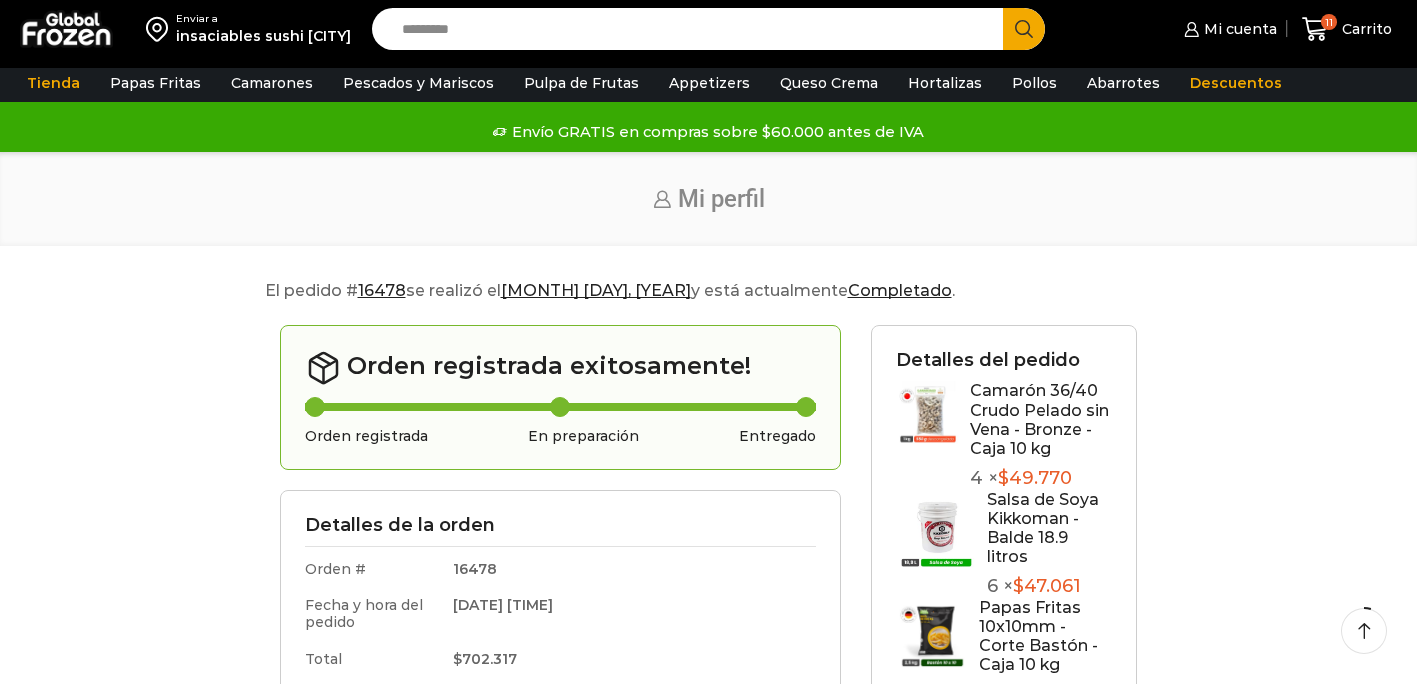 scroll, scrollTop: 272, scrollLeft: 0, axis: vertical 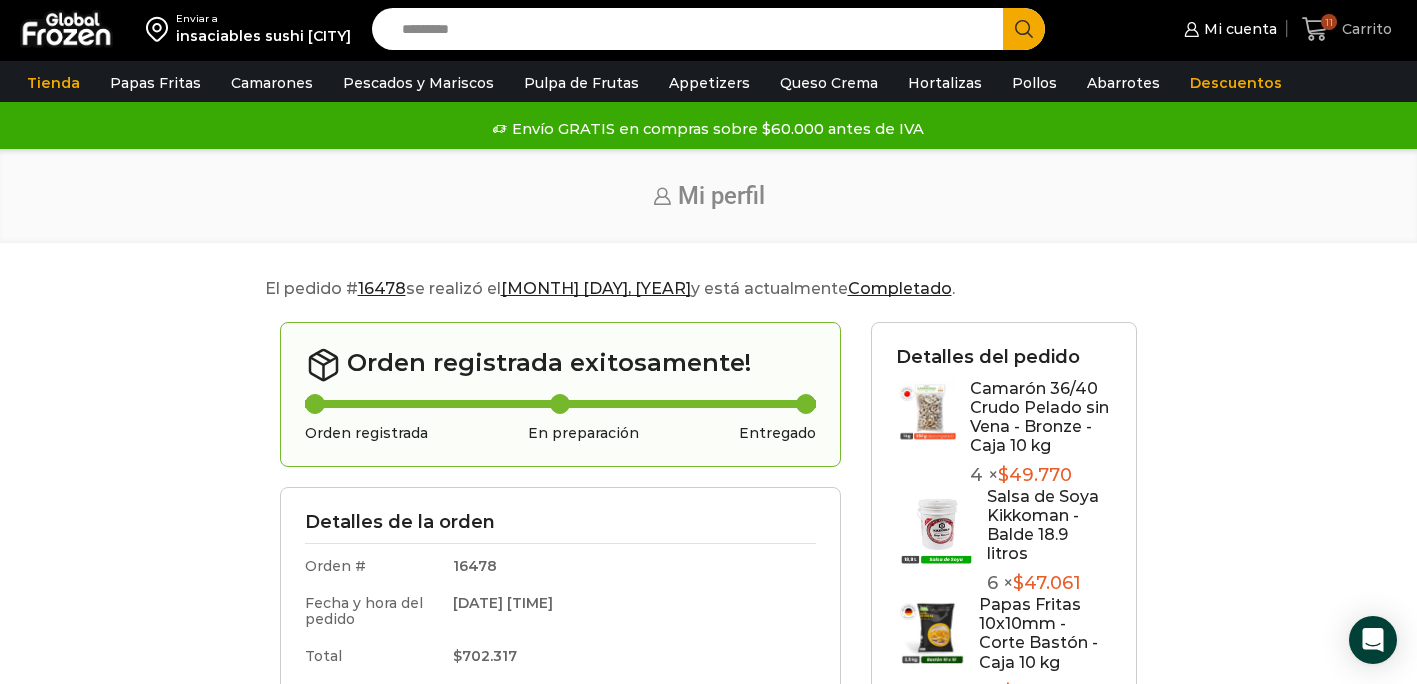 click 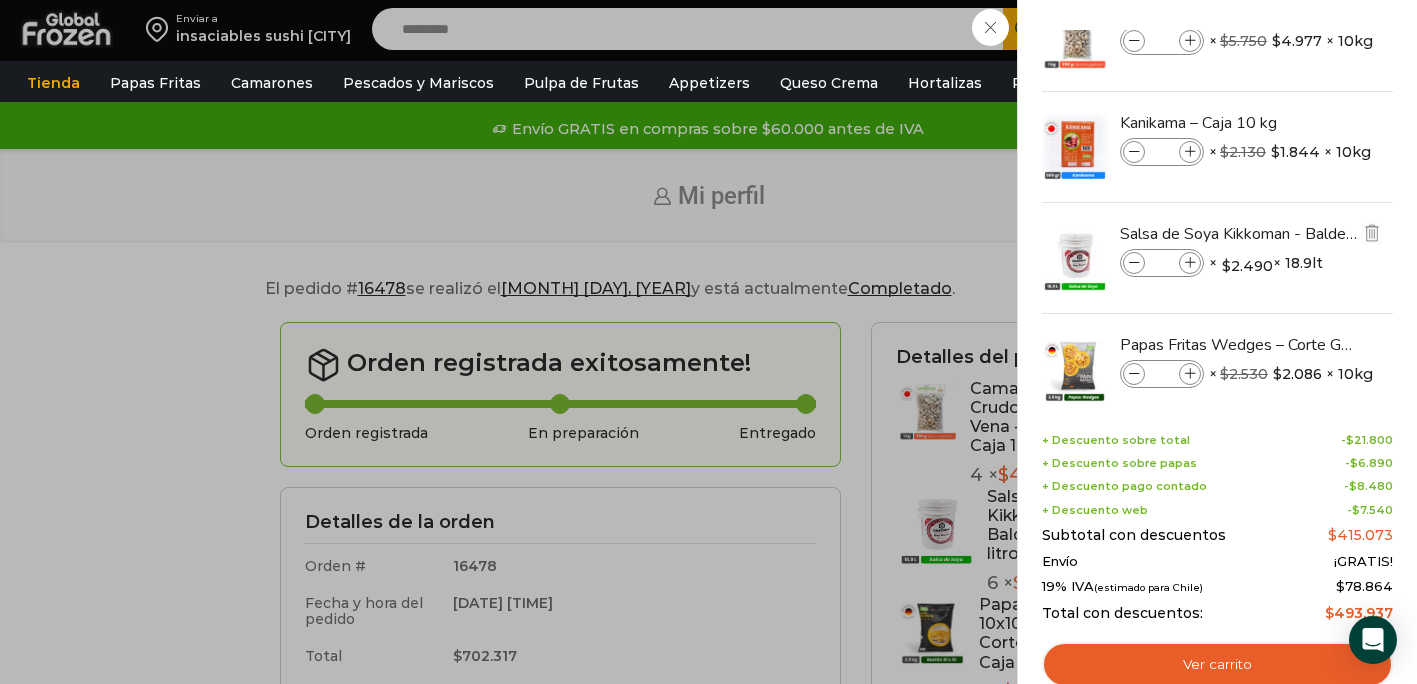 scroll, scrollTop: 53, scrollLeft: 0, axis: vertical 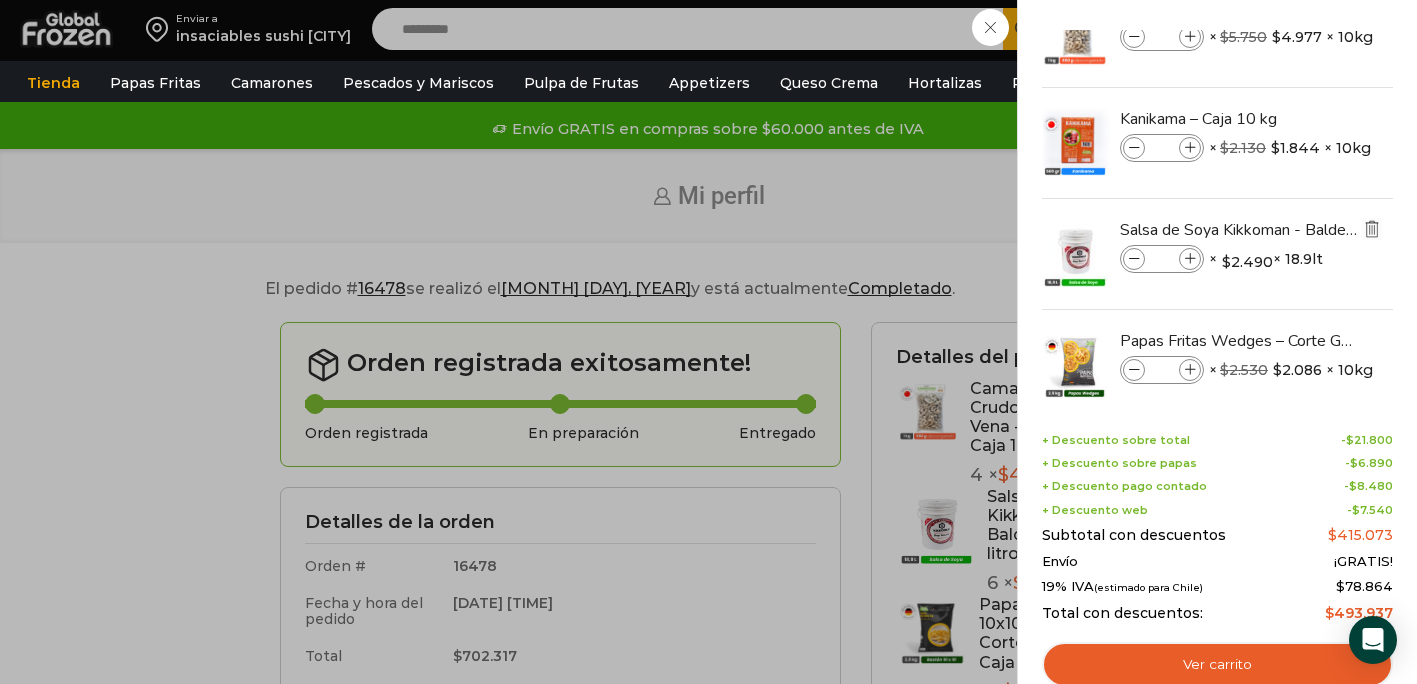 click at bounding box center (1372, 229) 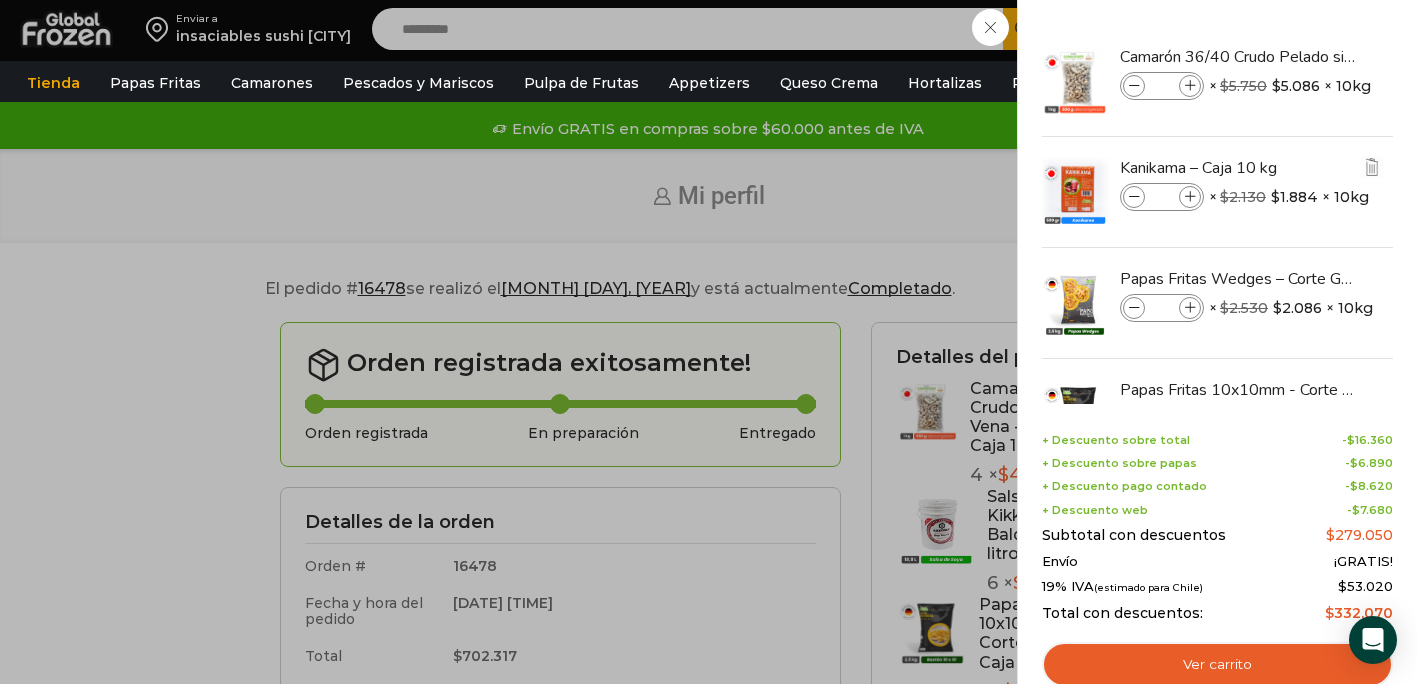 scroll, scrollTop: 2, scrollLeft: 0, axis: vertical 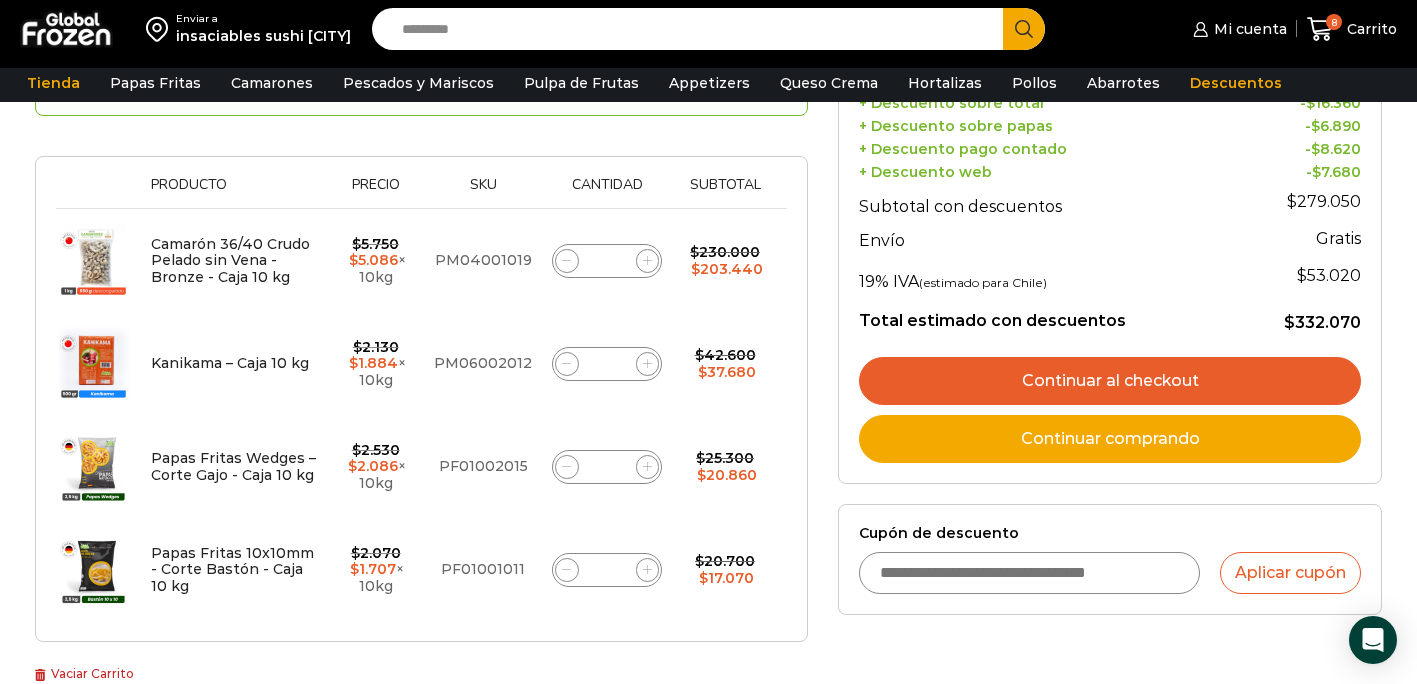 click 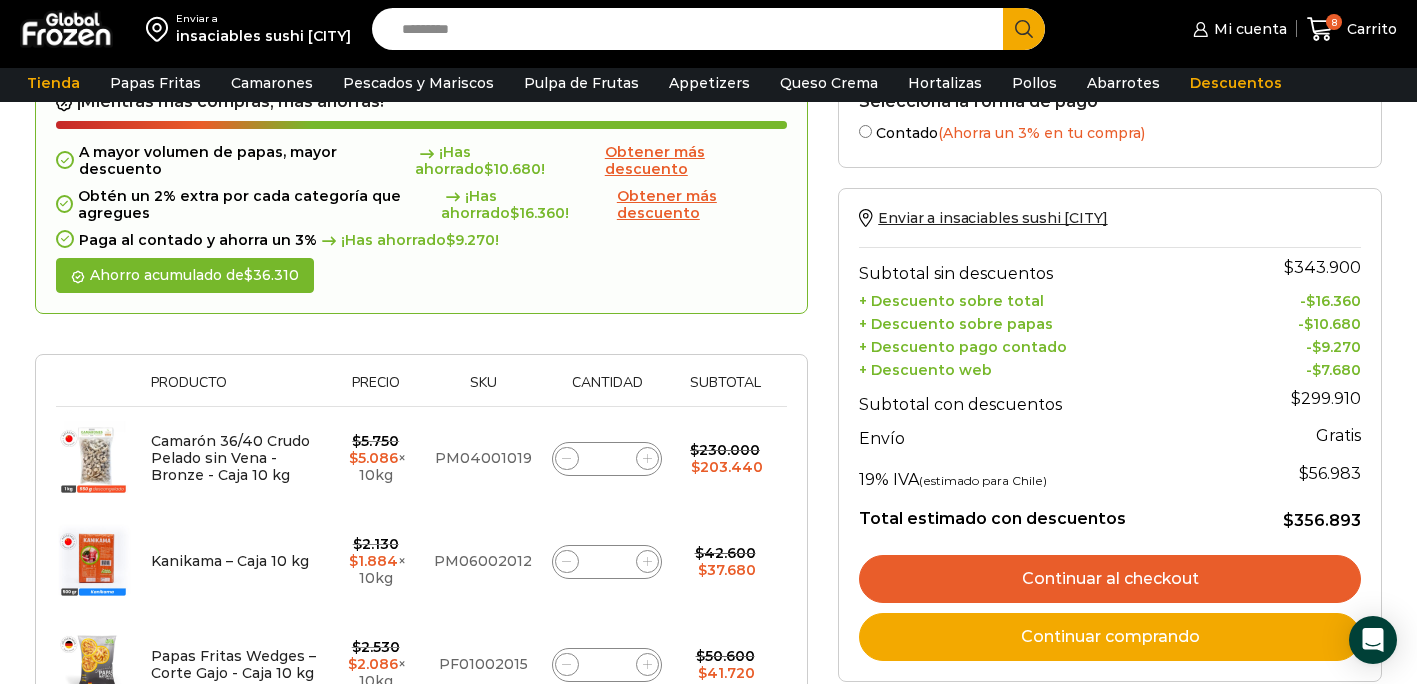 scroll, scrollTop: 275, scrollLeft: 0, axis: vertical 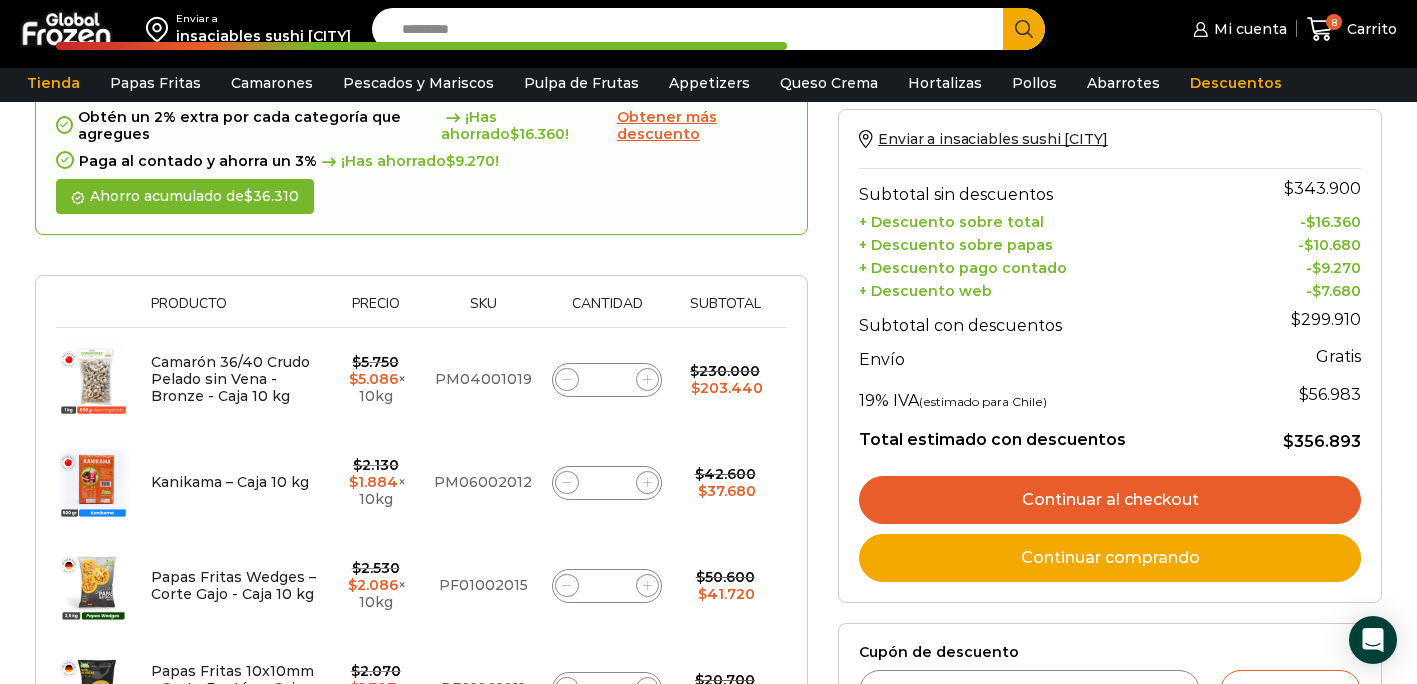 click on "Continuar al checkout" at bounding box center (1110, 500) 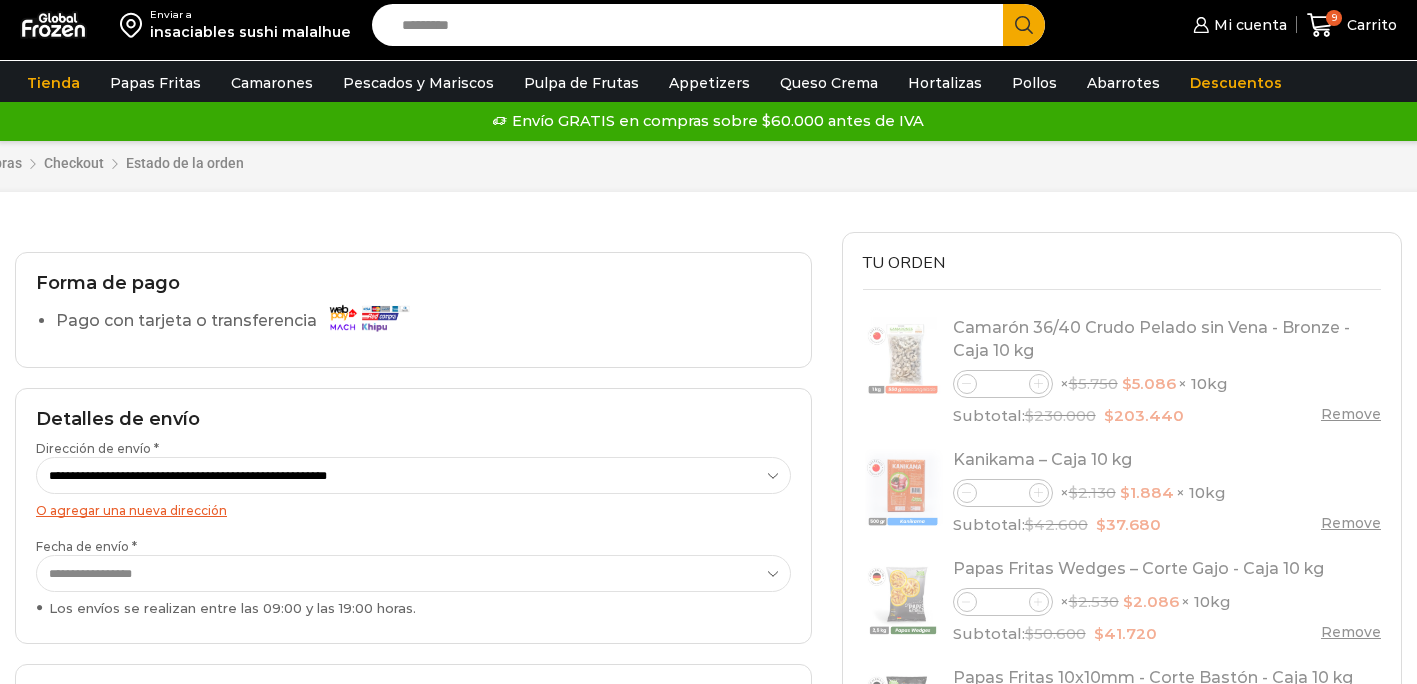 select on "*" 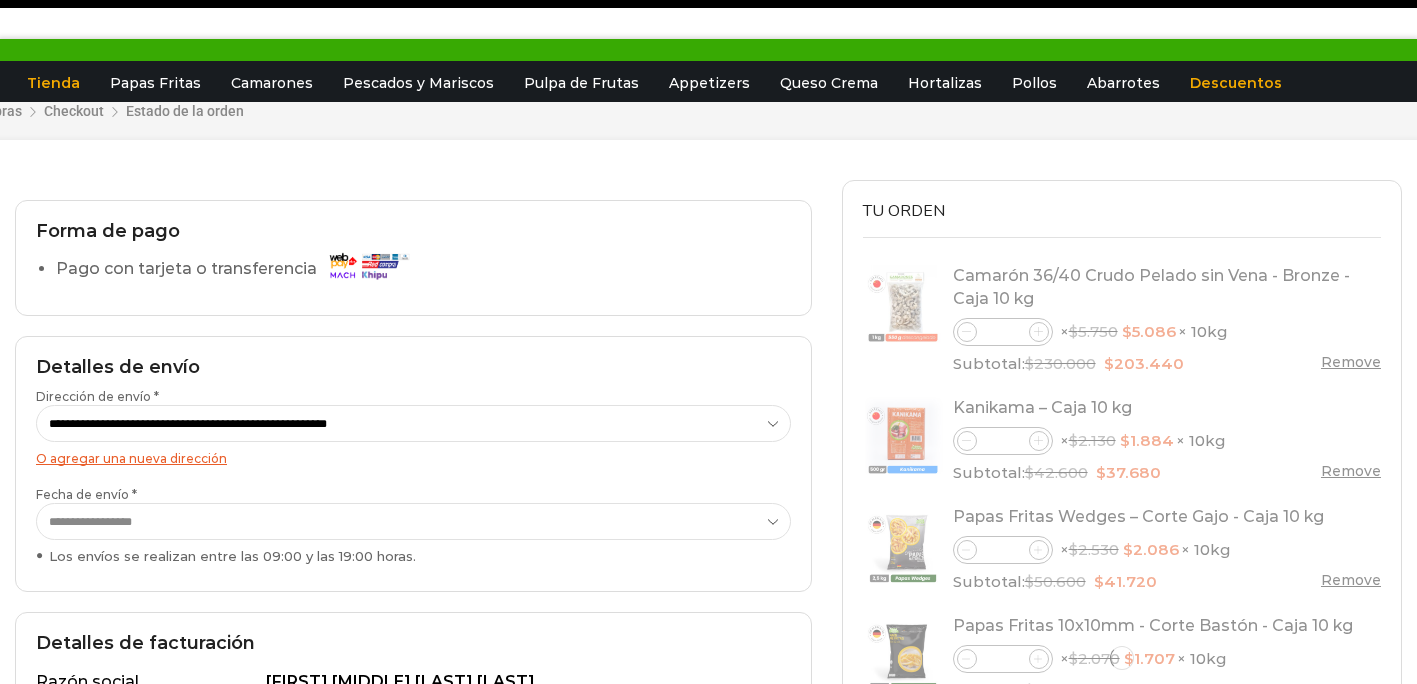 scroll, scrollTop: 0, scrollLeft: 0, axis: both 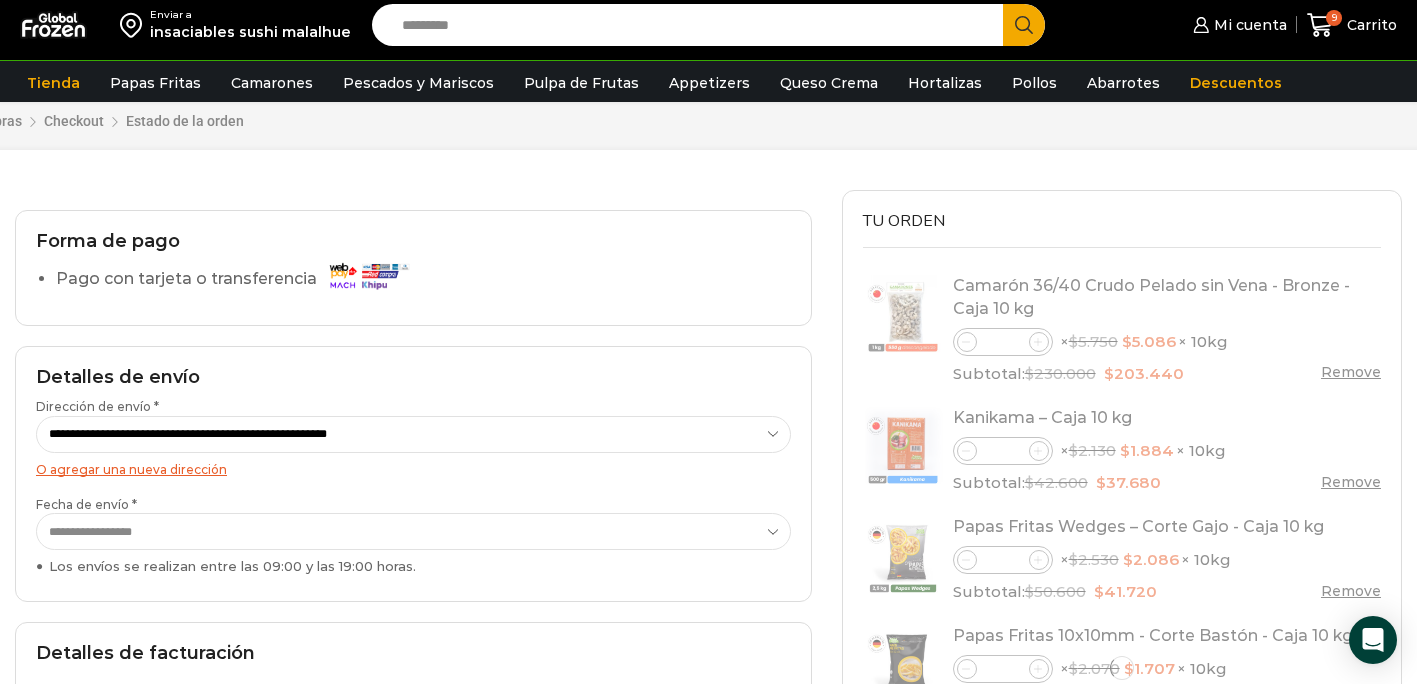 click on "[NAME] [NAME] [NAME] [NAME]" at bounding box center (413, 531) 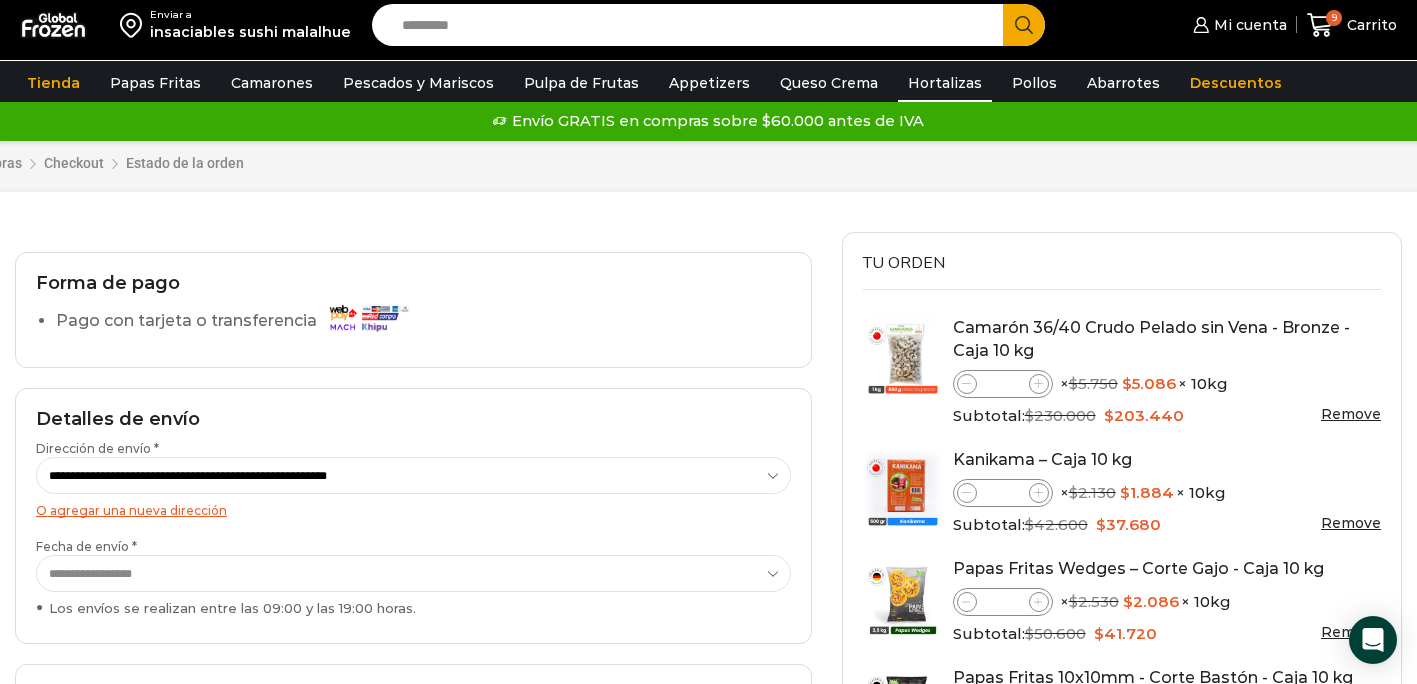 click on "Hortalizas" at bounding box center [945, 83] 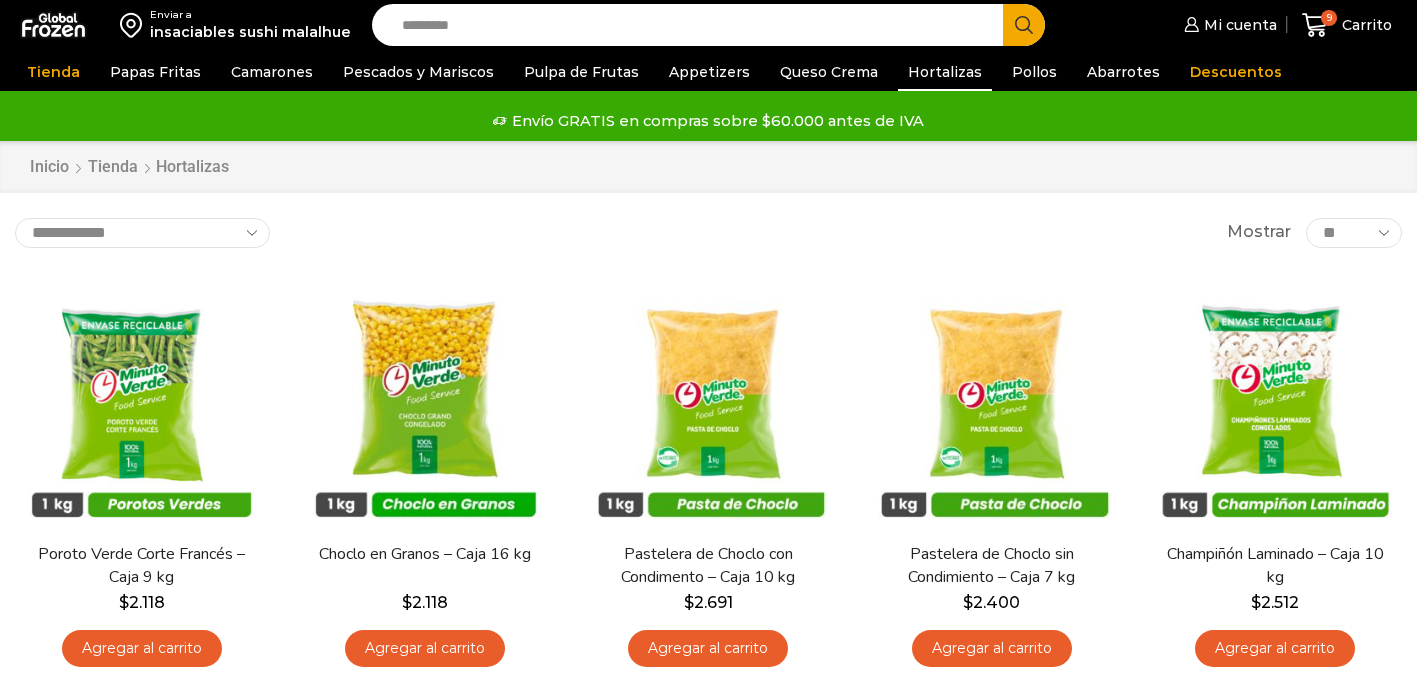 scroll, scrollTop: 0, scrollLeft: 0, axis: both 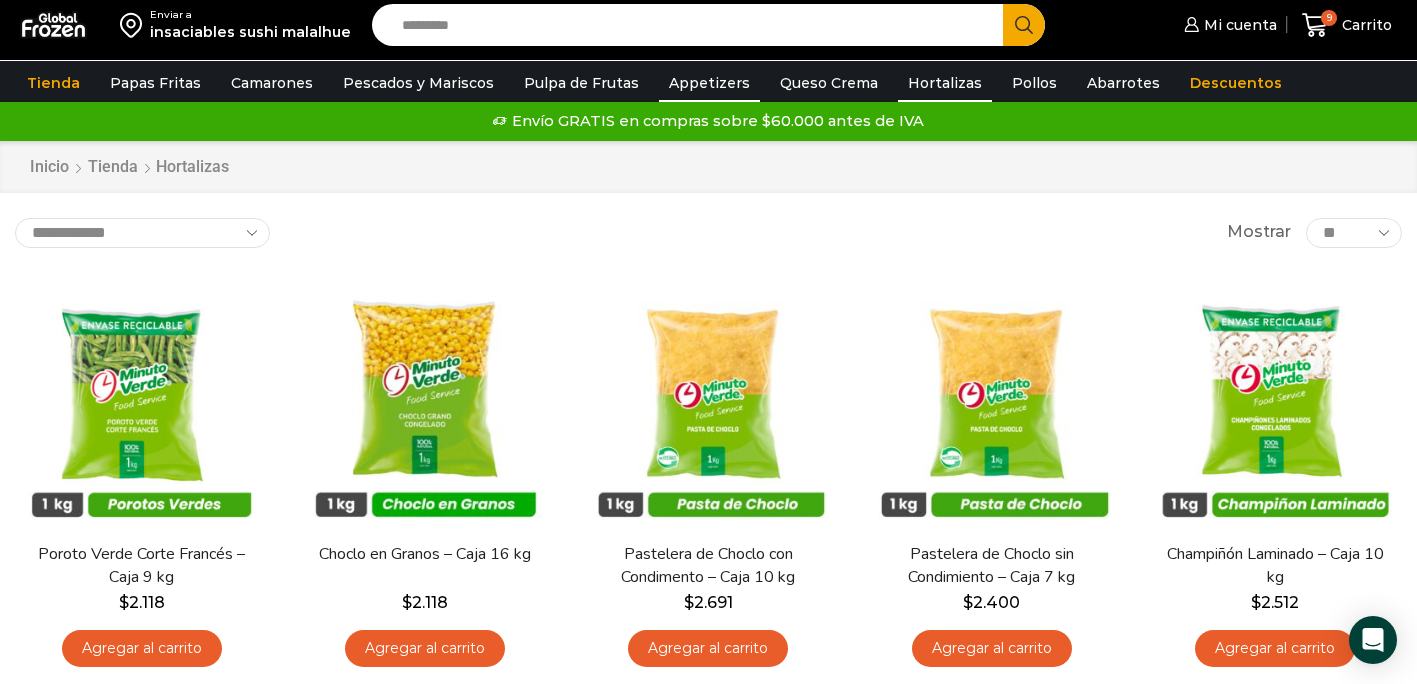 click on "Appetizers" at bounding box center [709, 83] 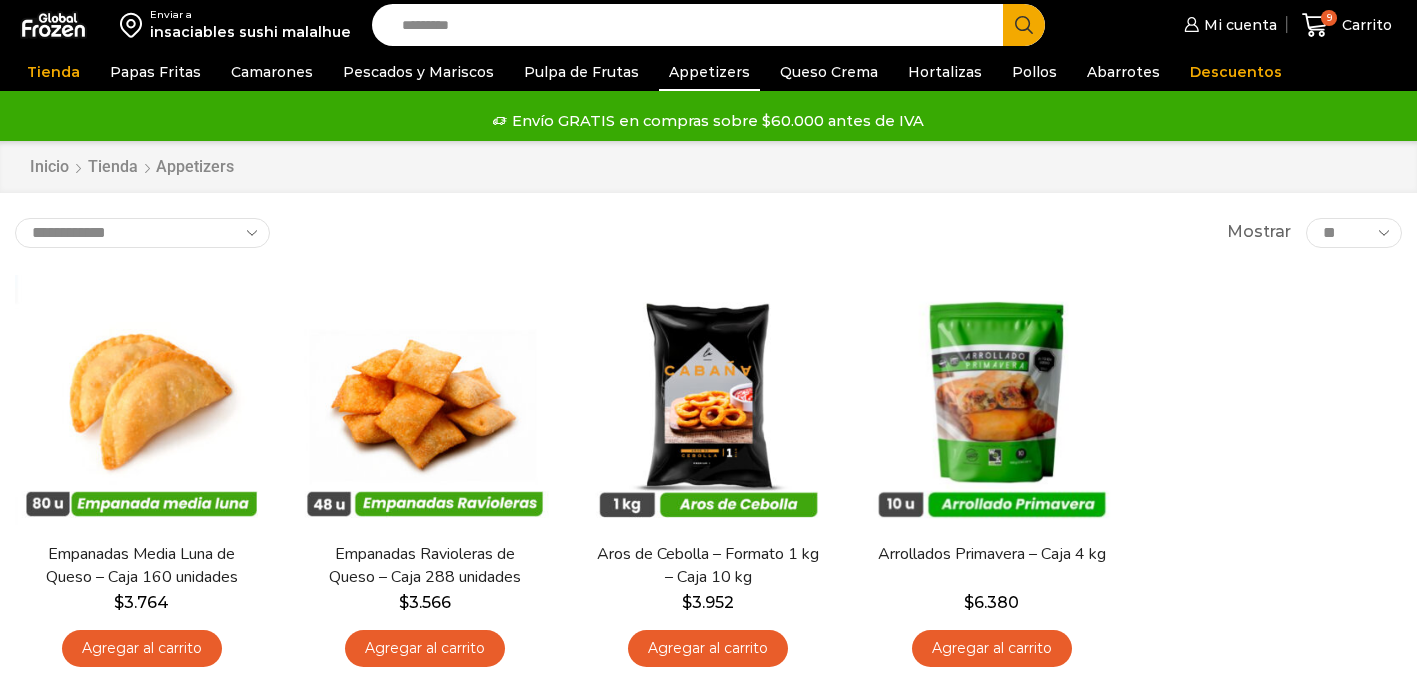 scroll, scrollTop: 0, scrollLeft: 0, axis: both 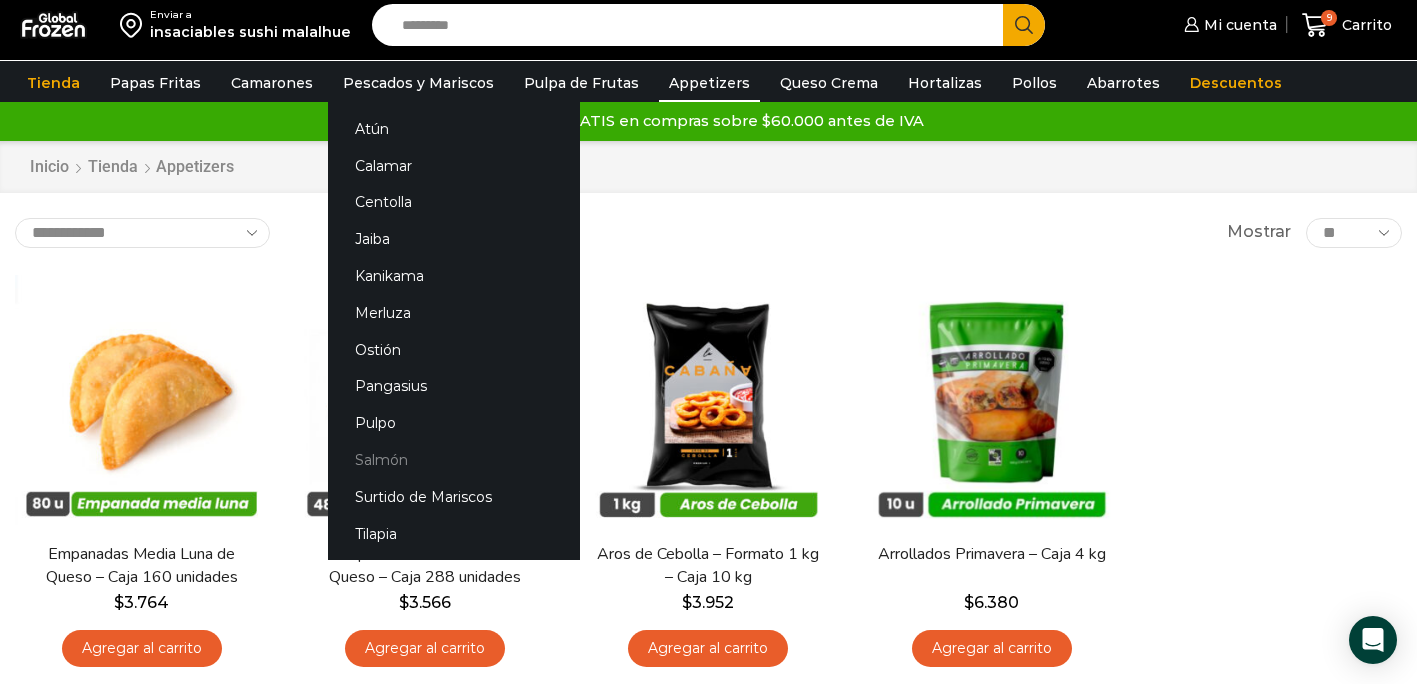 click on "Salmón" at bounding box center [454, 460] 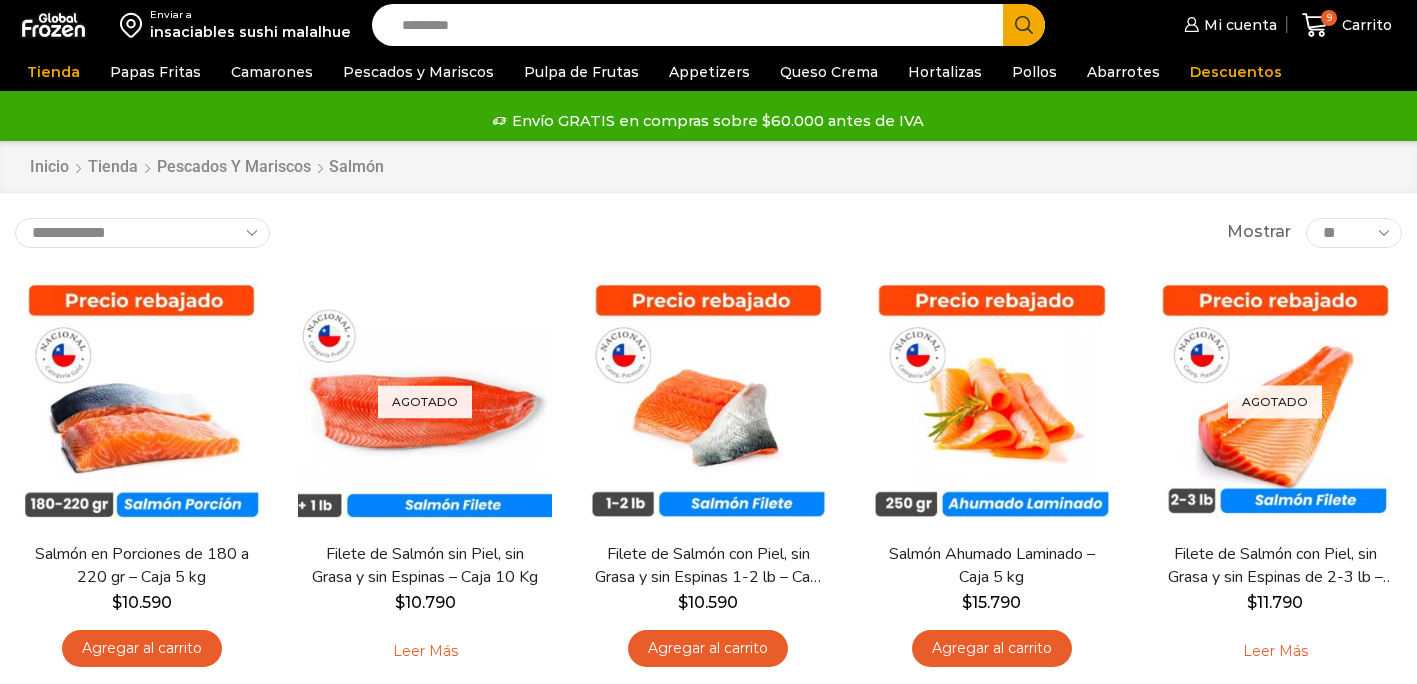scroll, scrollTop: 0, scrollLeft: 0, axis: both 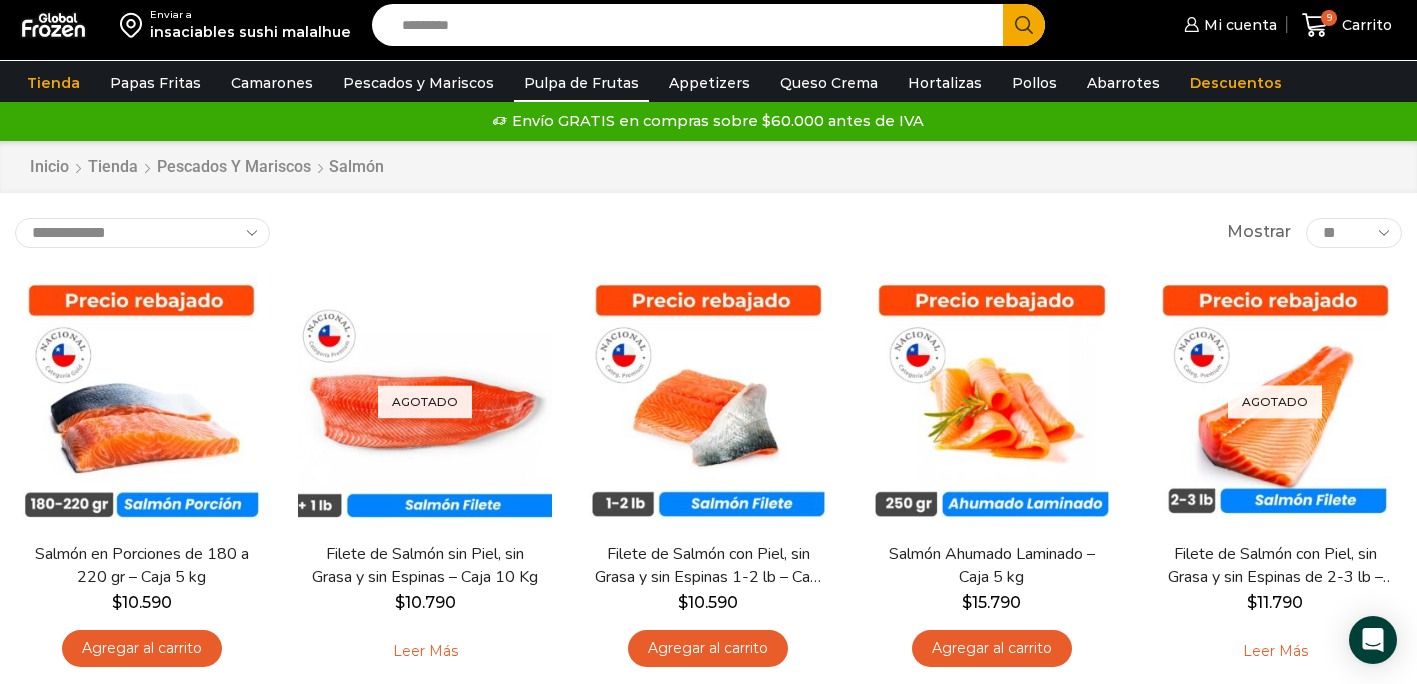 click on "Pulpa de Frutas" at bounding box center (581, 83) 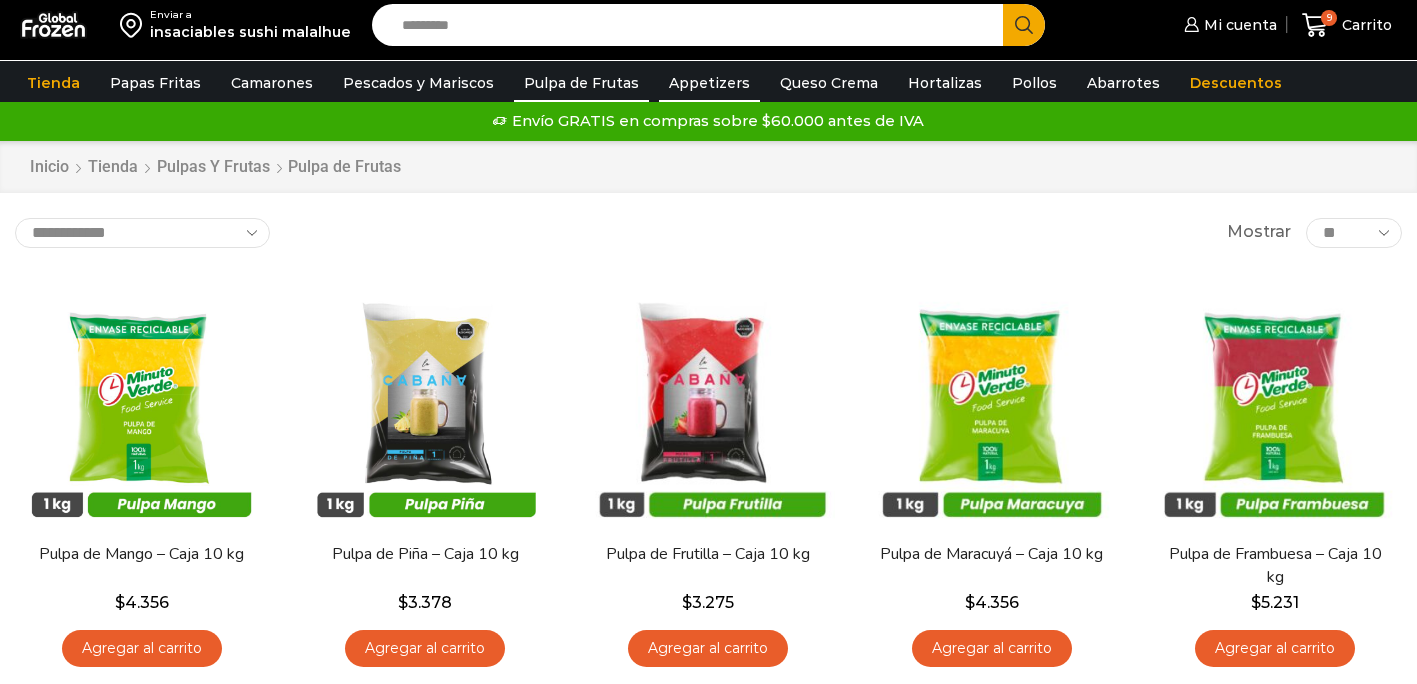 scroll, scrollTop: 0, scrollLeft: 0, axis: both 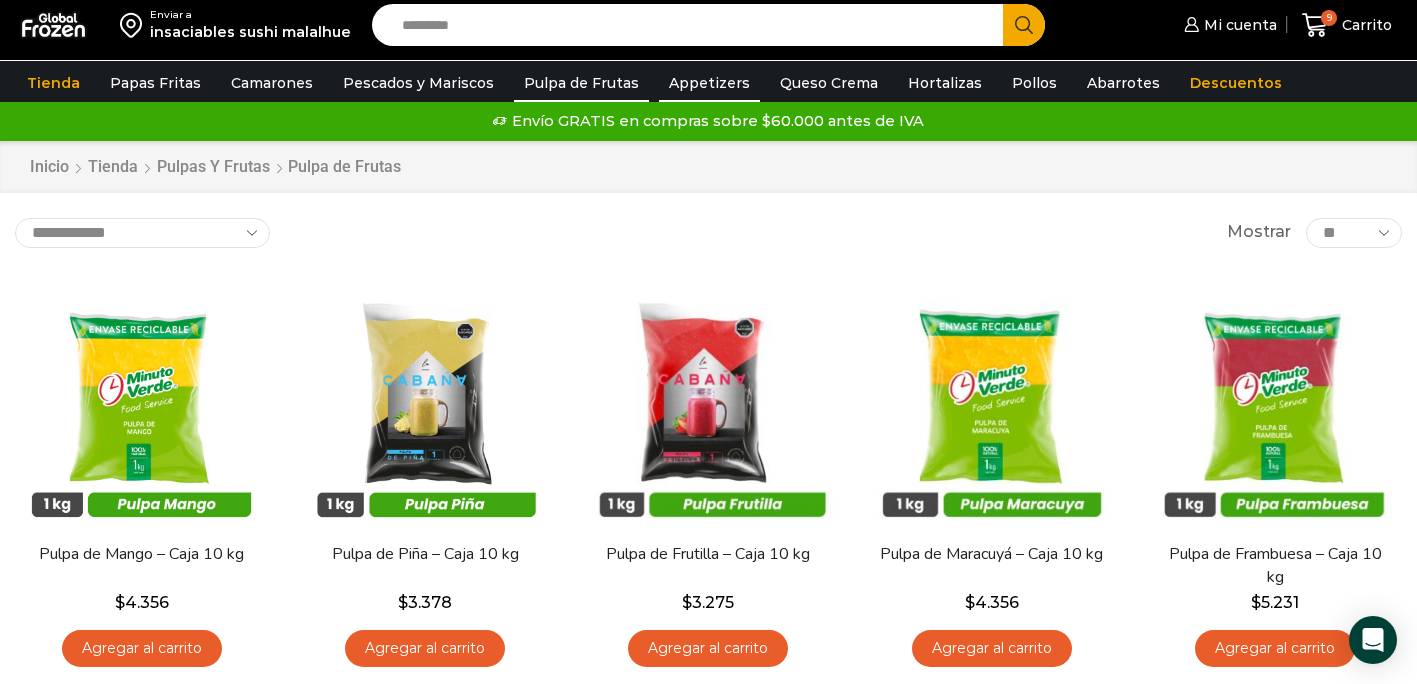 click on "Appetizers" at bounding box center [709, 83] 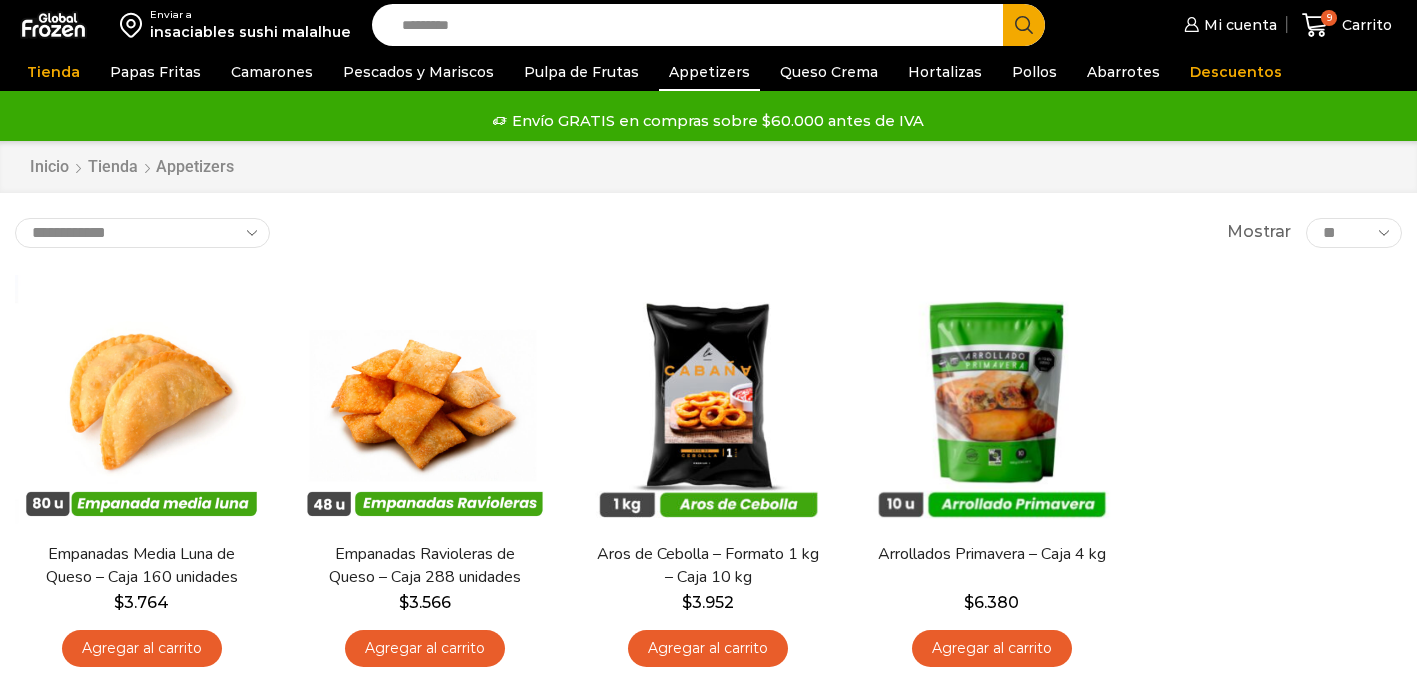 scroll, scrollTop: 0, scrollLeft: 0, axis: both 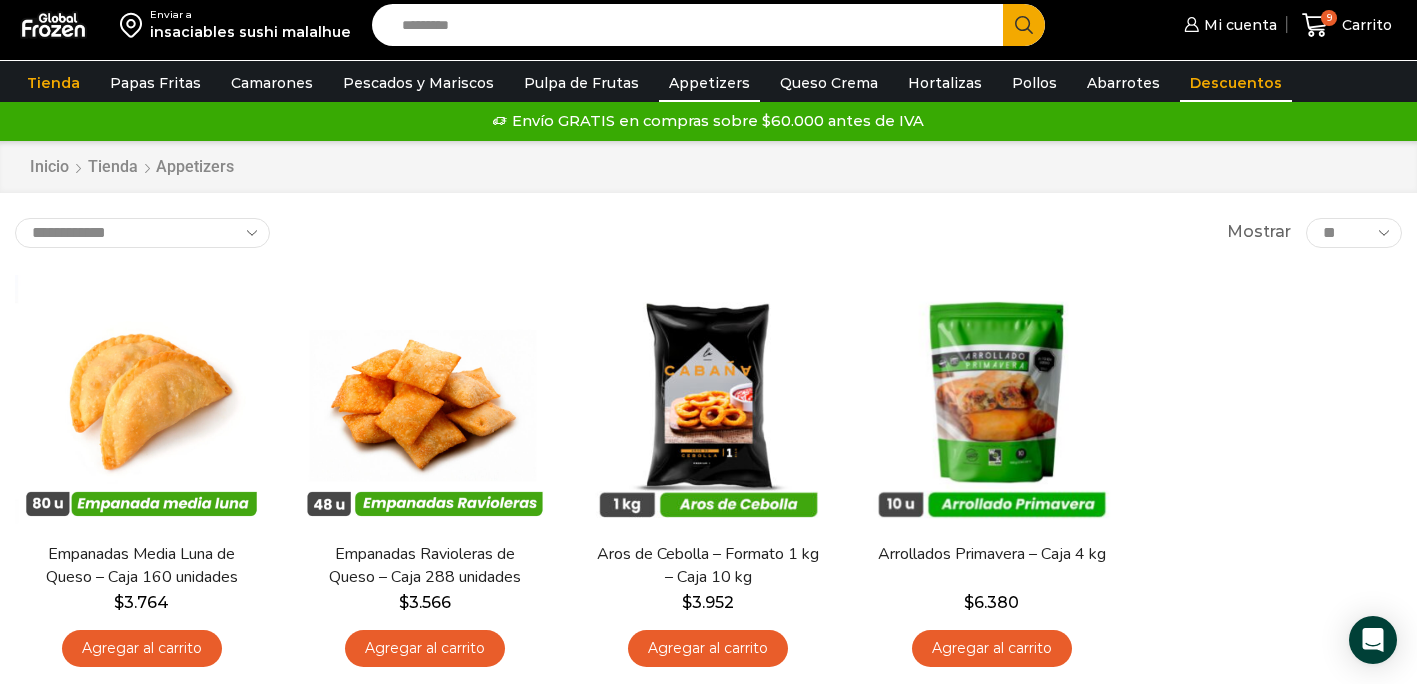 click on "Descuentos" at bounding box center [1236, 83] 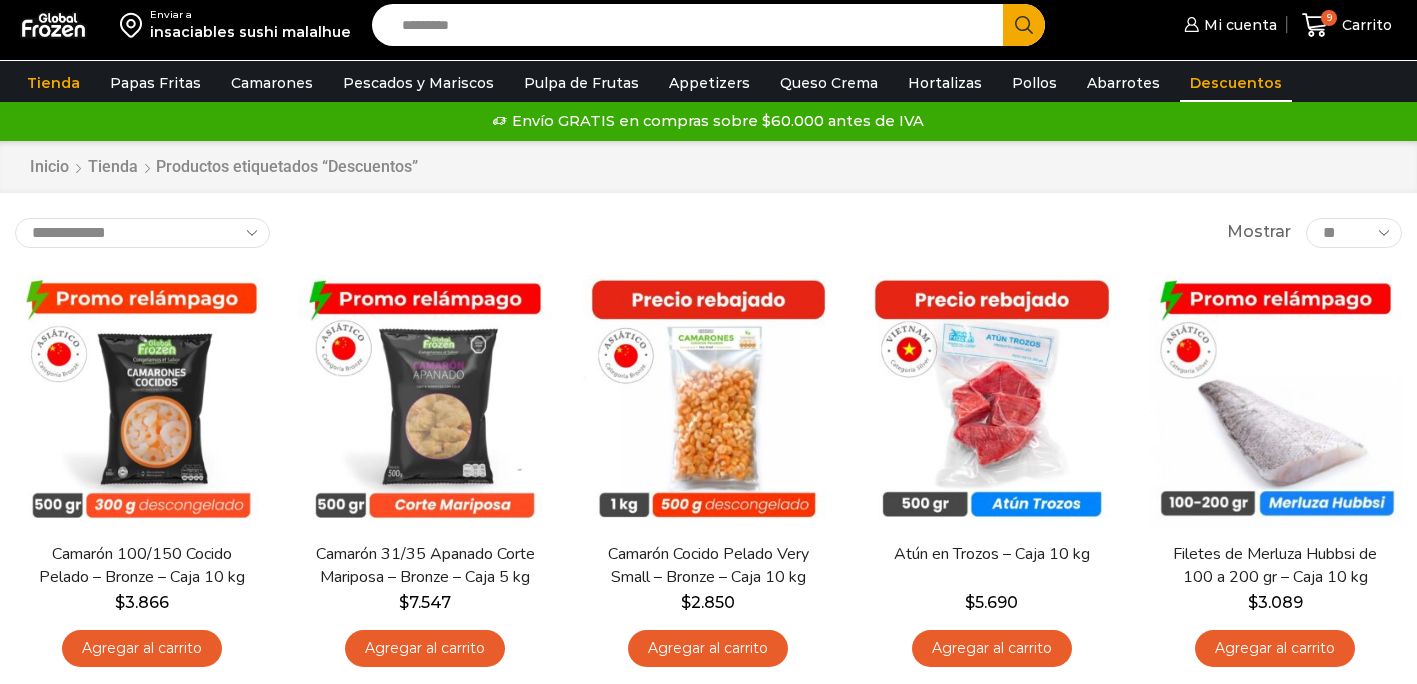scroll, scrollTop: 0, scrollLeft: 0, axis: both 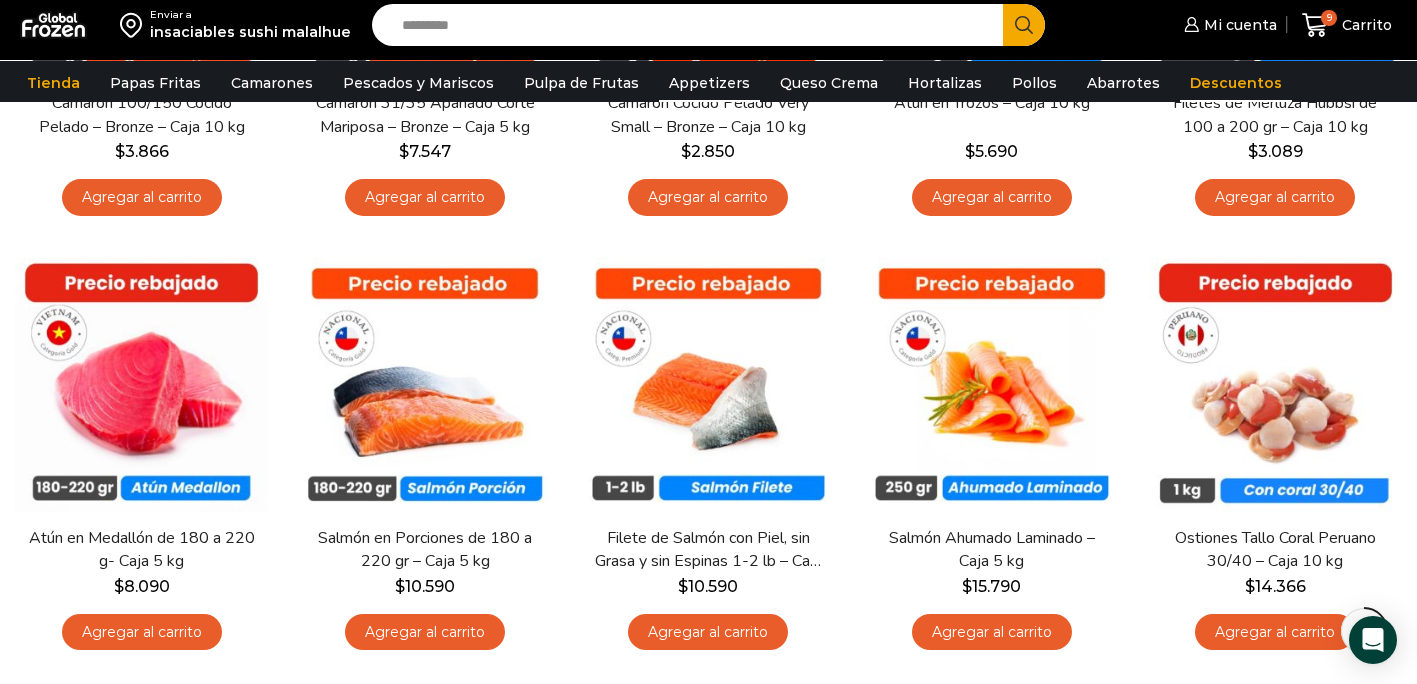 click on "Appetizers" at bounding box center (709, 83) 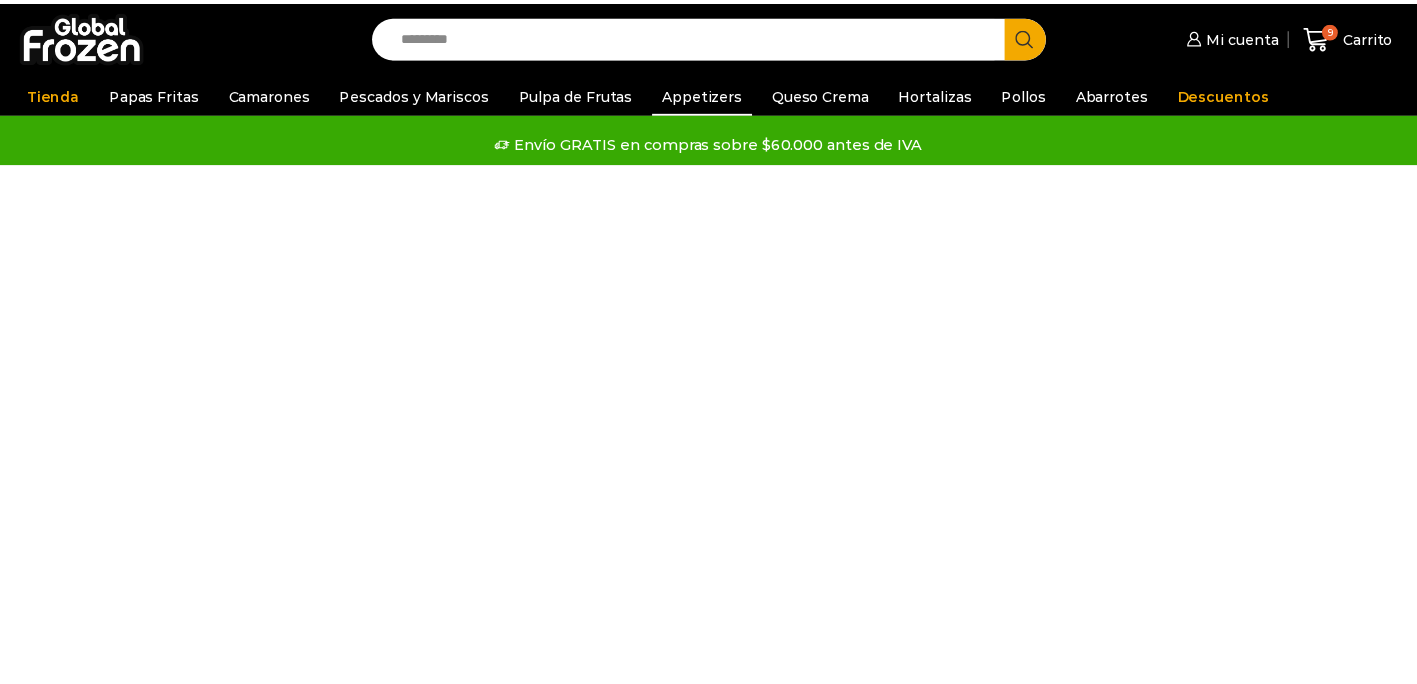 scroll, scrollTop: 0, scrollLeft: 0, axis: both 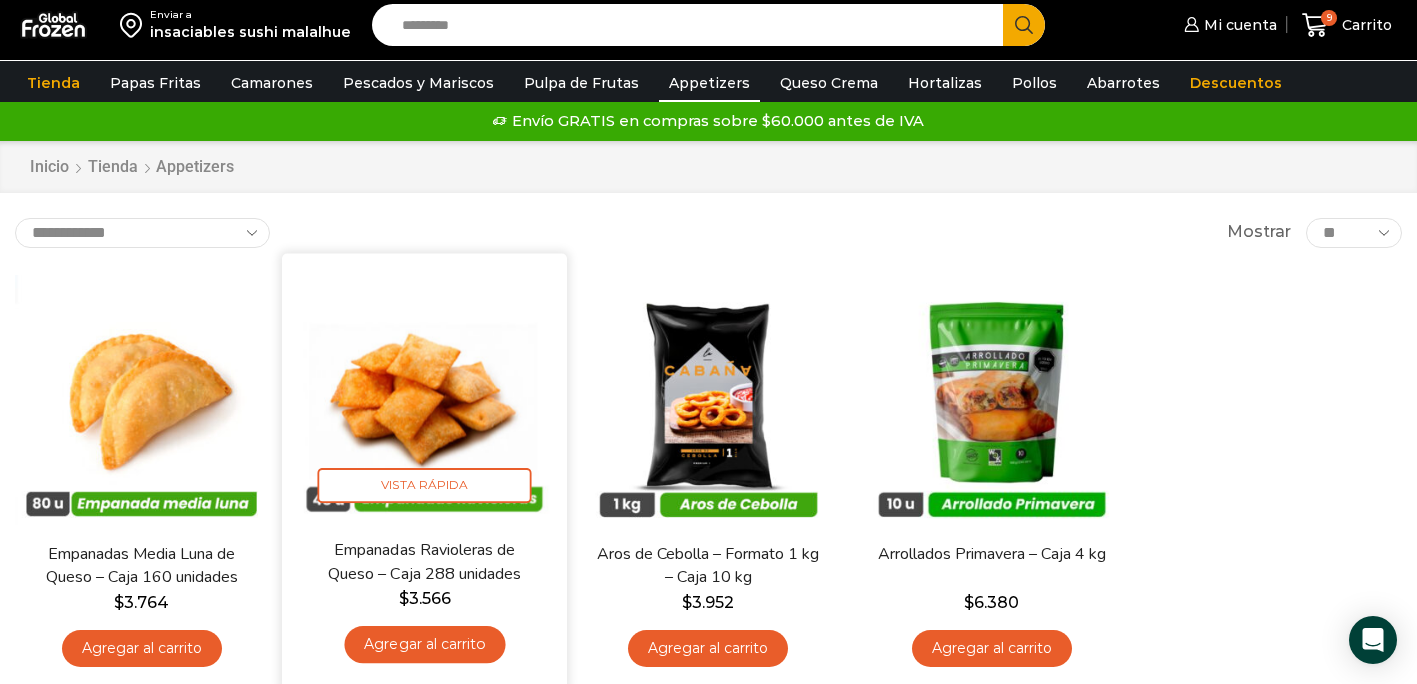 click on "Agregar al carrito" at bounding box center [425, 644] 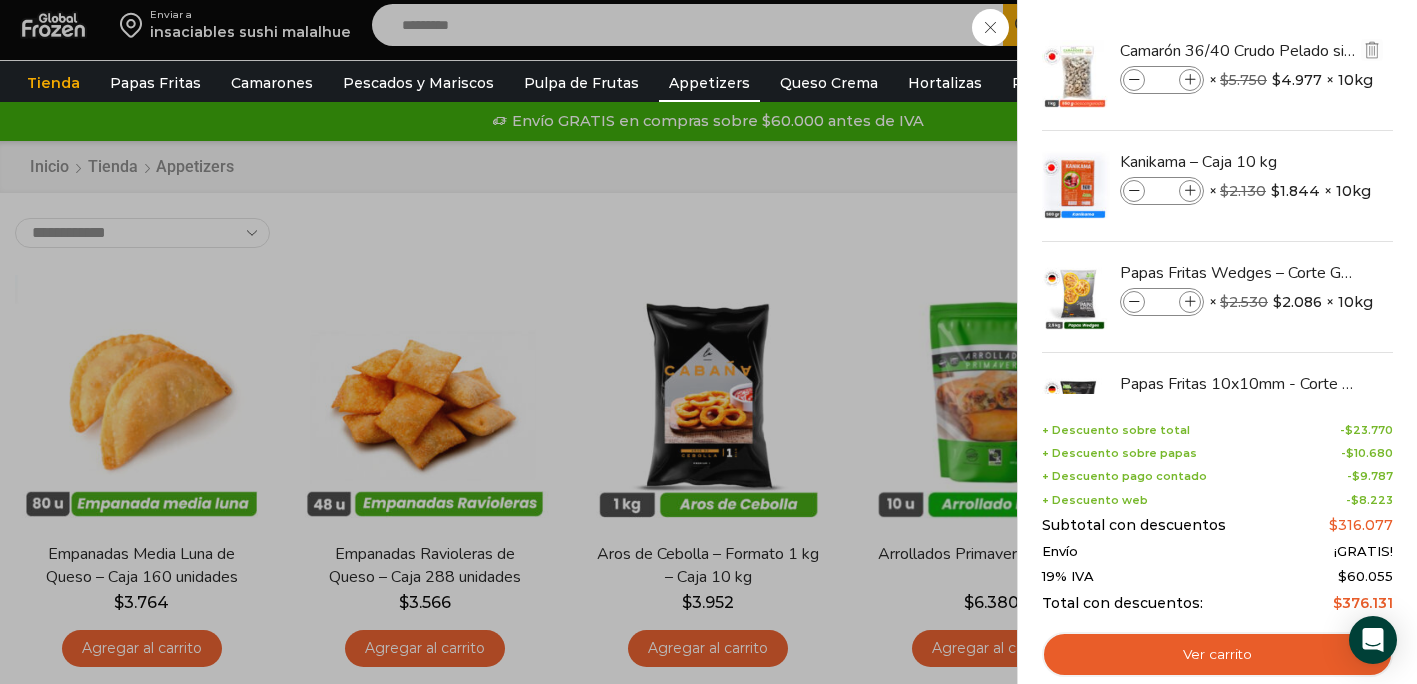 scroll, scrollTop: 0, scrollLeft: 0, axis: both 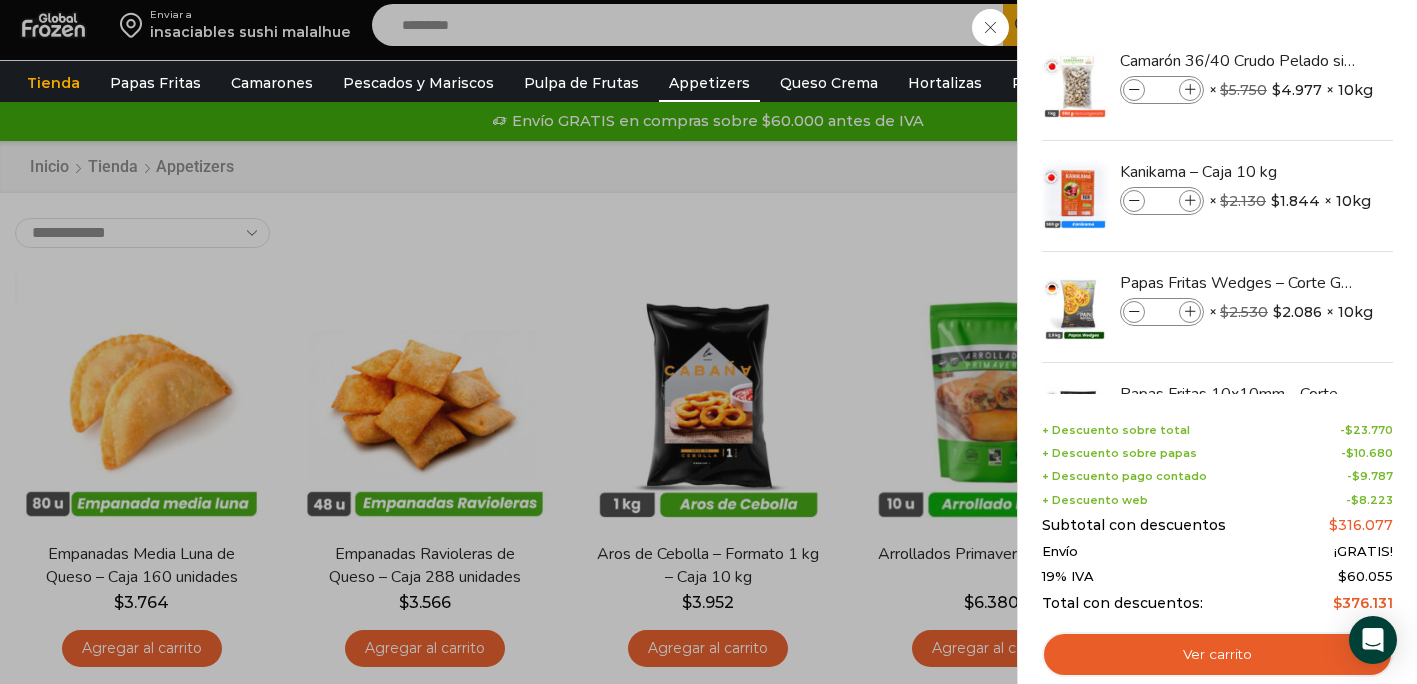 click on "10
Carrito
10
10
Shopping Cart
*" at bounding box center (1347, 25) 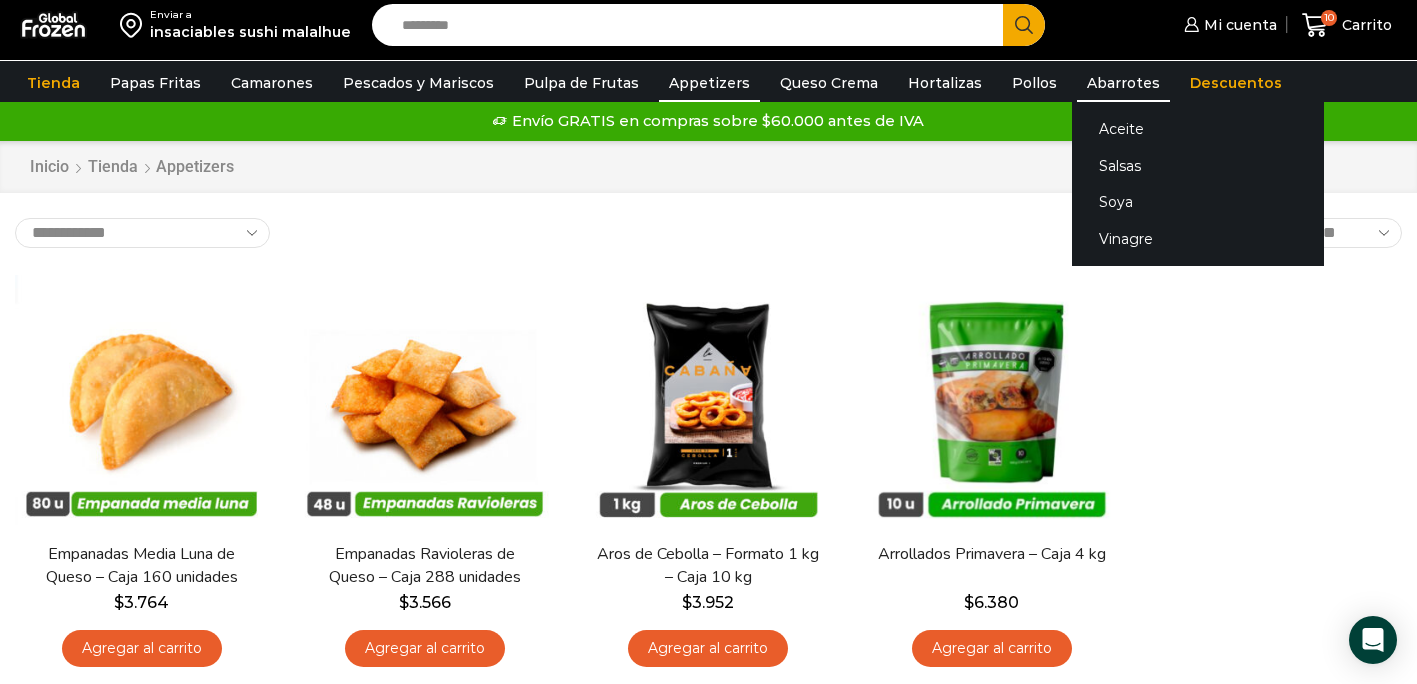 click on "Abarrotes" at bounding box center [1123, 83] 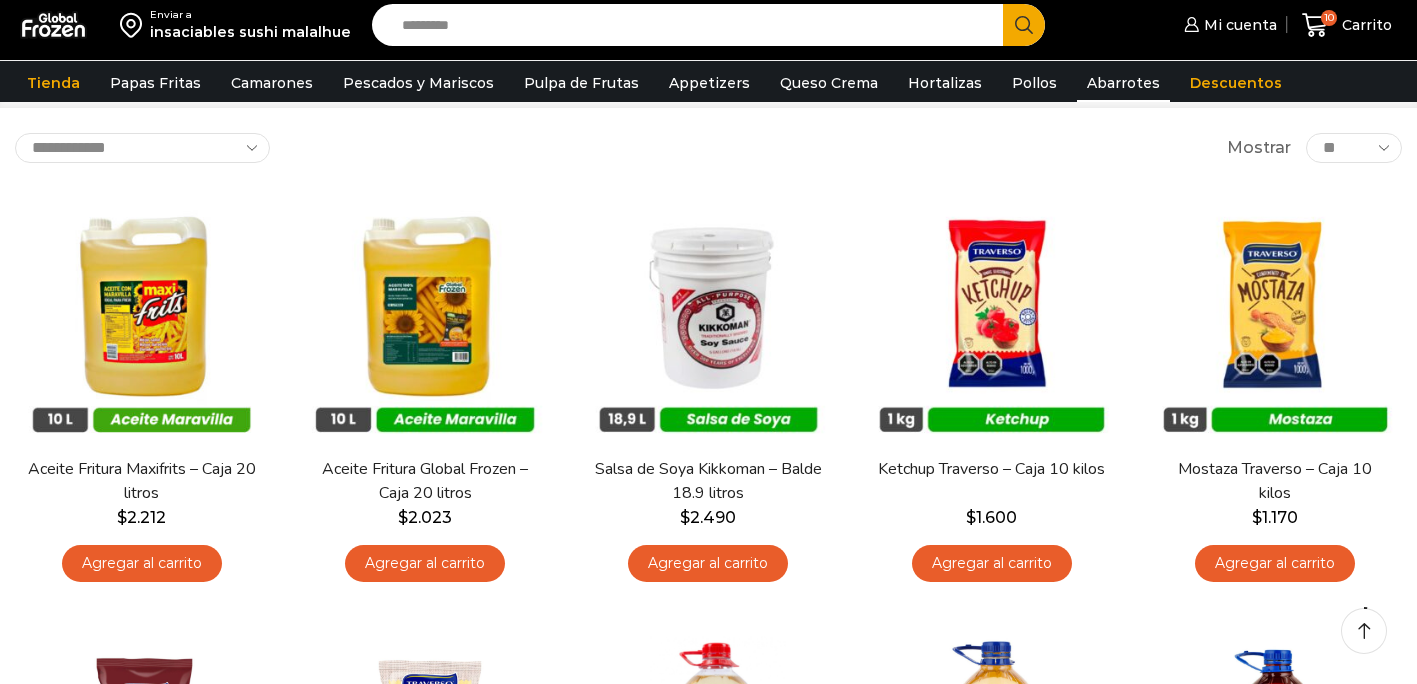 scroll, scrollTop: 142, scrollLeft: 0, axis: vertical 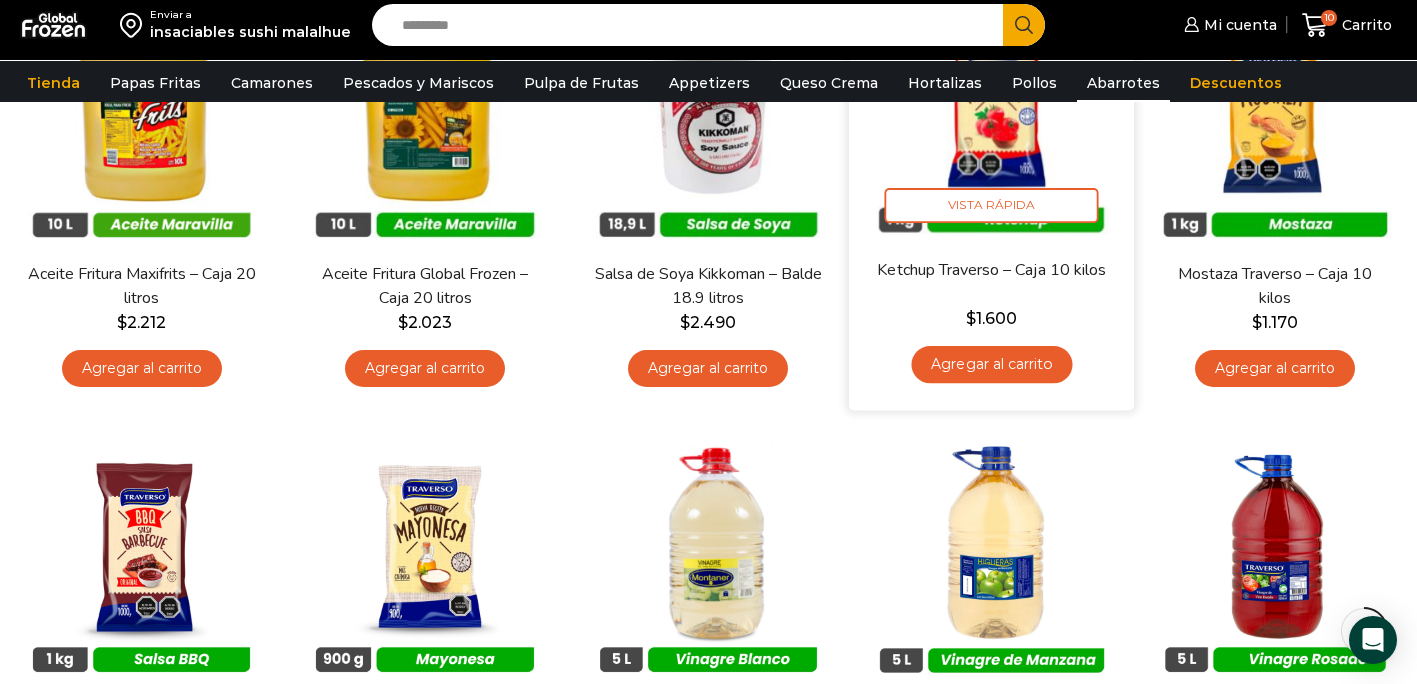 click on "Agregar al carrito" at bounding box center (991, 364) 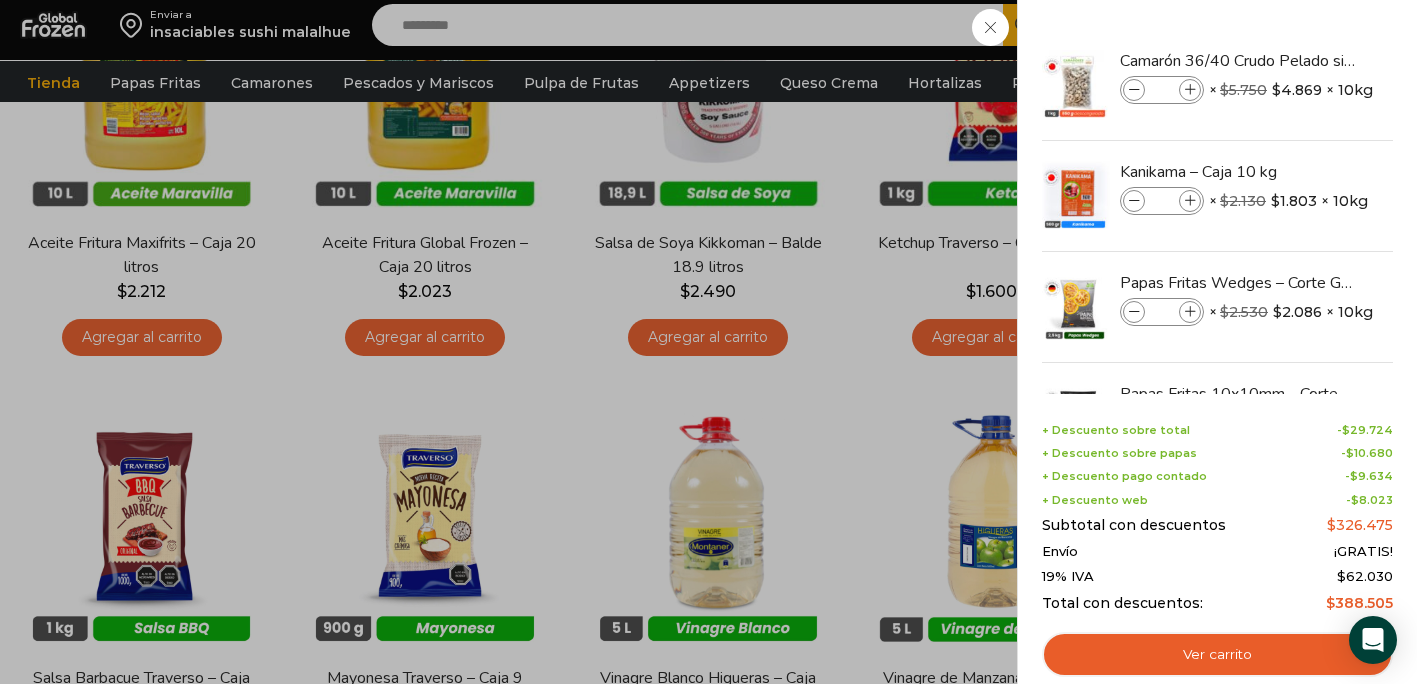 scroll, scrollTop: 348, scrollLeft: 0, axis: vertical 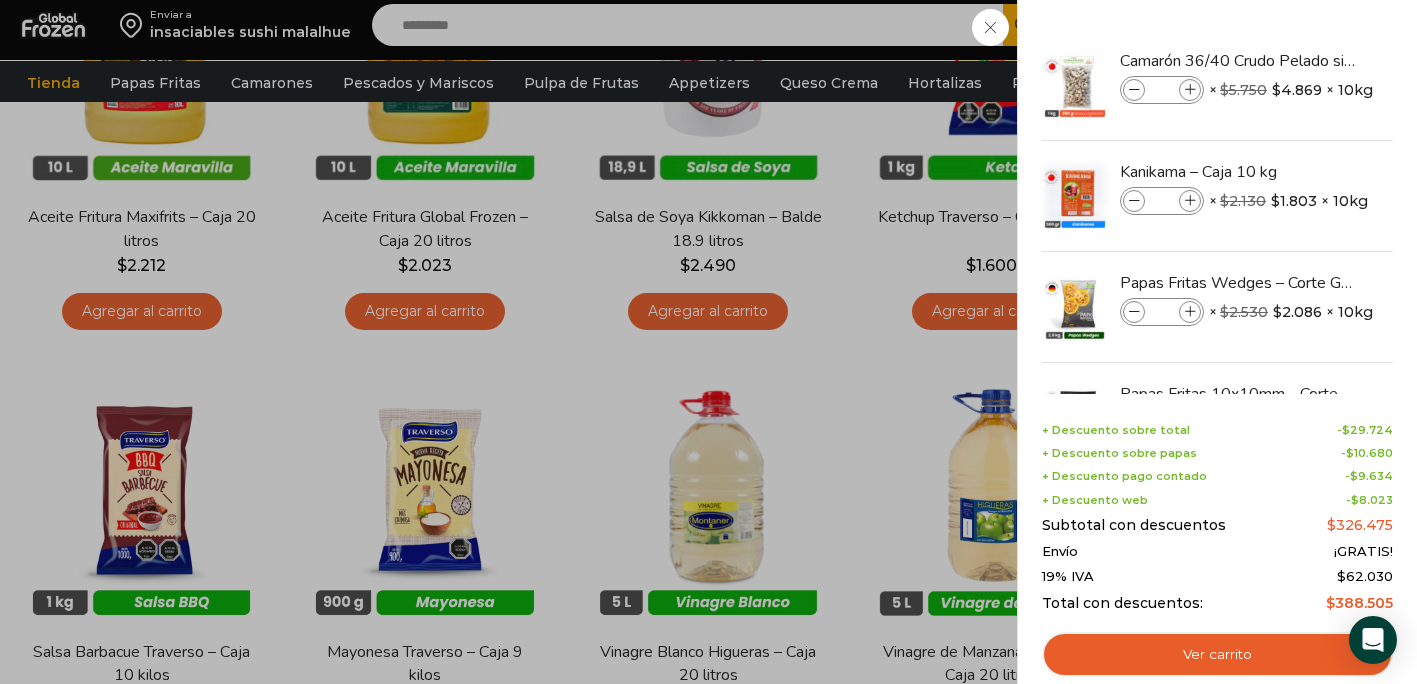 click on "11
Carrito
11
11
Shopping Cart
*" at bounding box center [1347, 25] 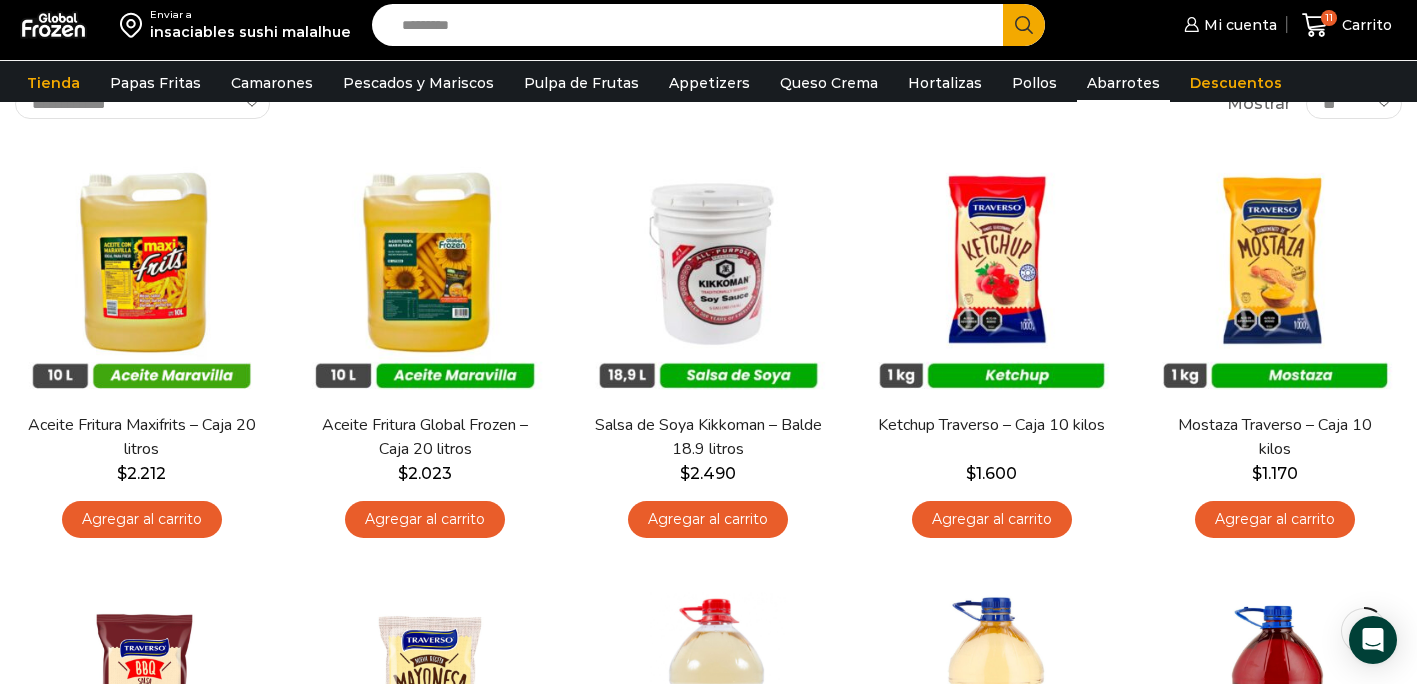 scroll, scrollTop: 60, scrollLeft: 0, axis: vertical 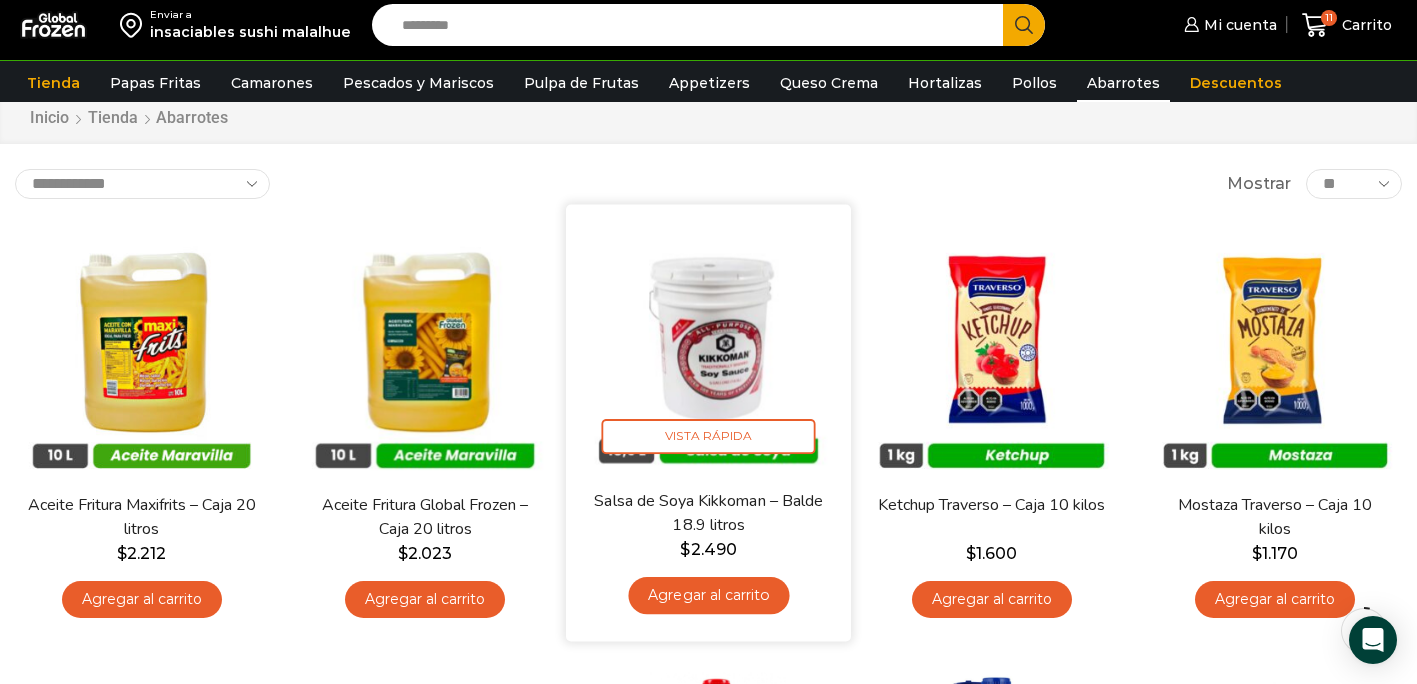 click on "Agregar al carrito" at bounding box center [708, 595] 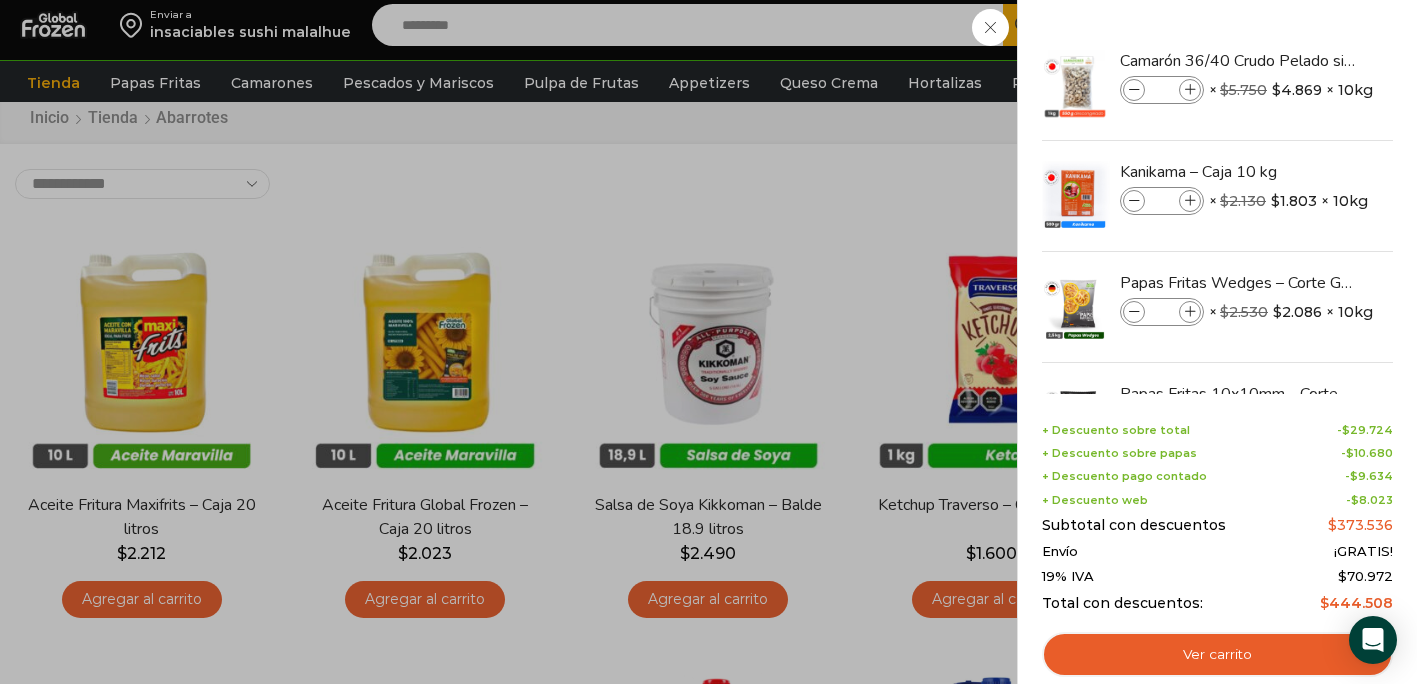 click on "12
Carrito
12
12
Shopping Cart" at bounding box center (1347, 25) 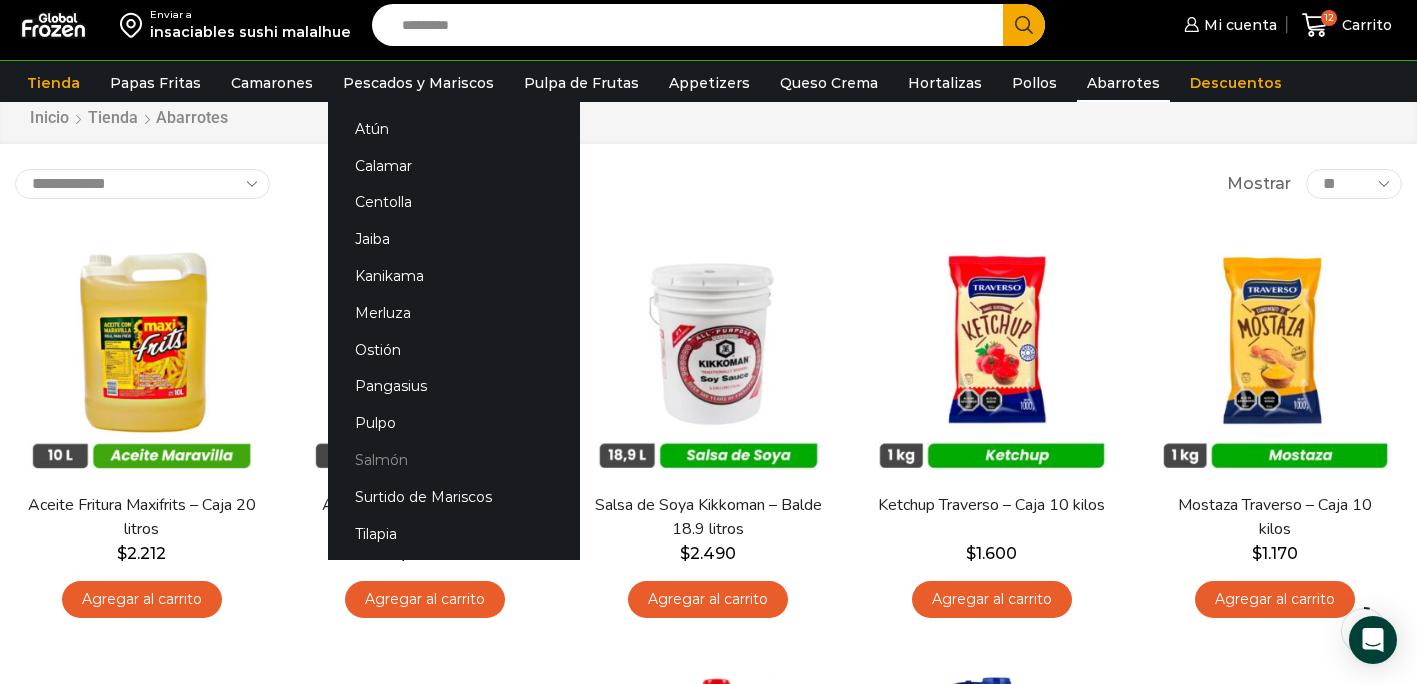 click on "Salmón" at bounding box center (454, 460) 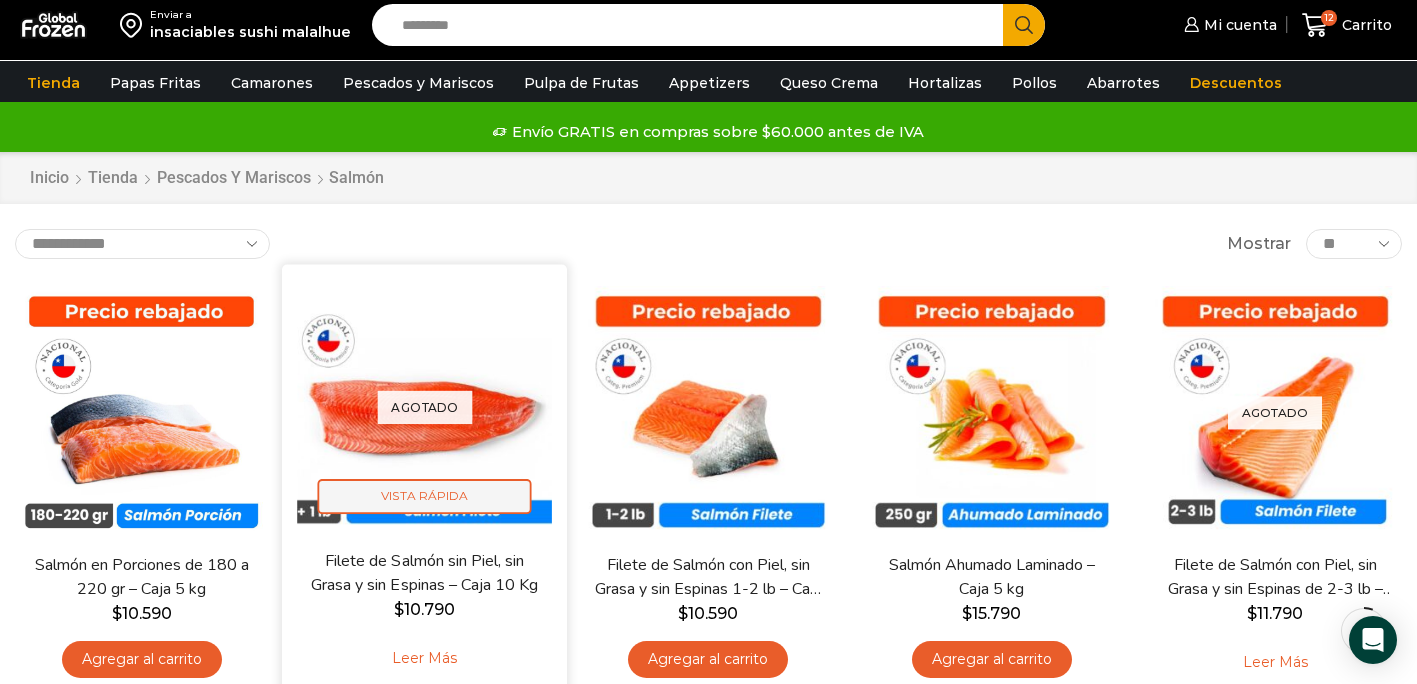 scroll, scrollTop: 172, scrollLeft: 0, axis: vertical 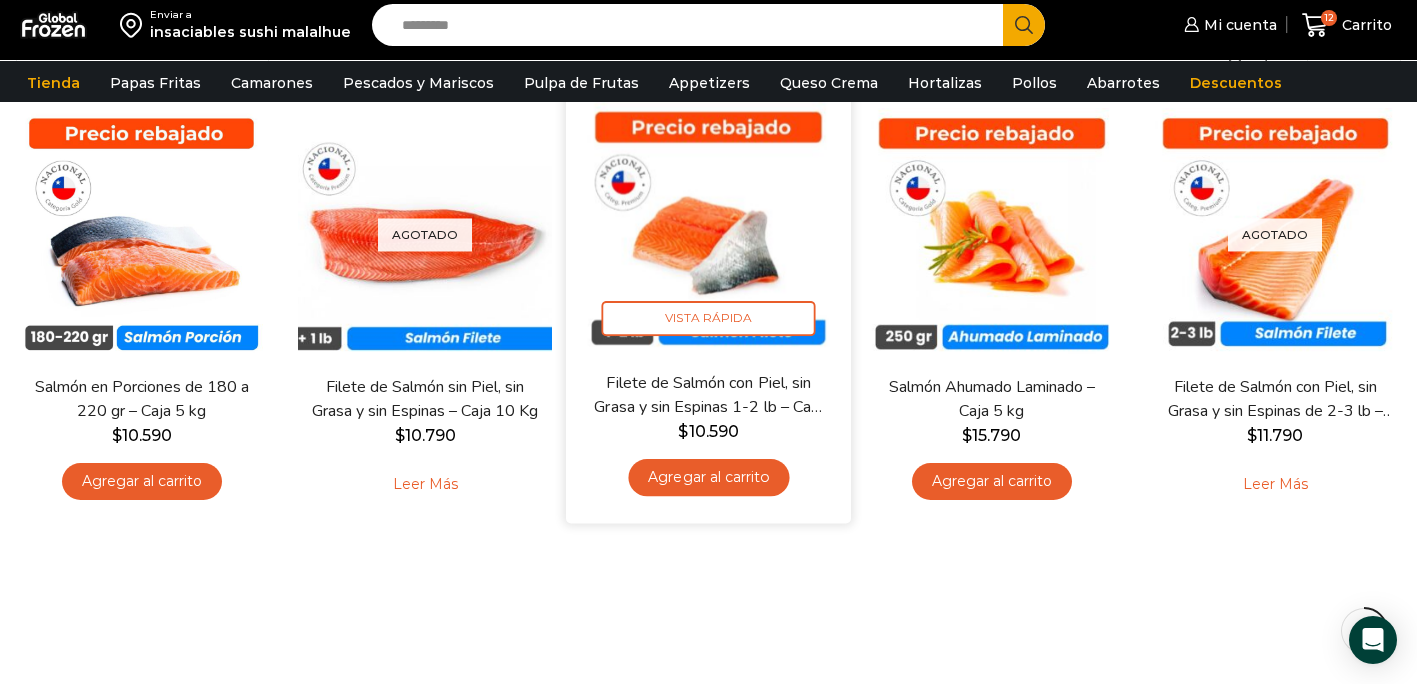 click on "Agregar al carrito" at bounding box center (708, 477) 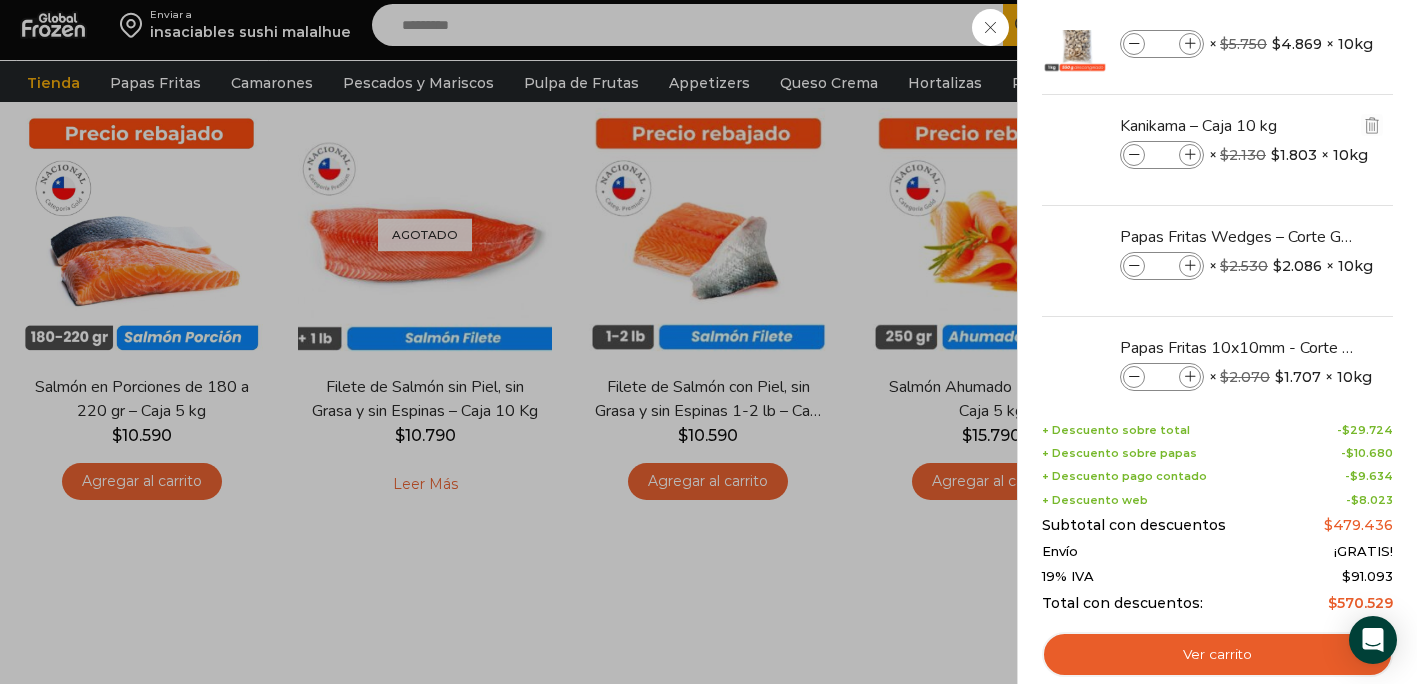scroll, scrollTop: 0, scrollLeft: 0, axis: both 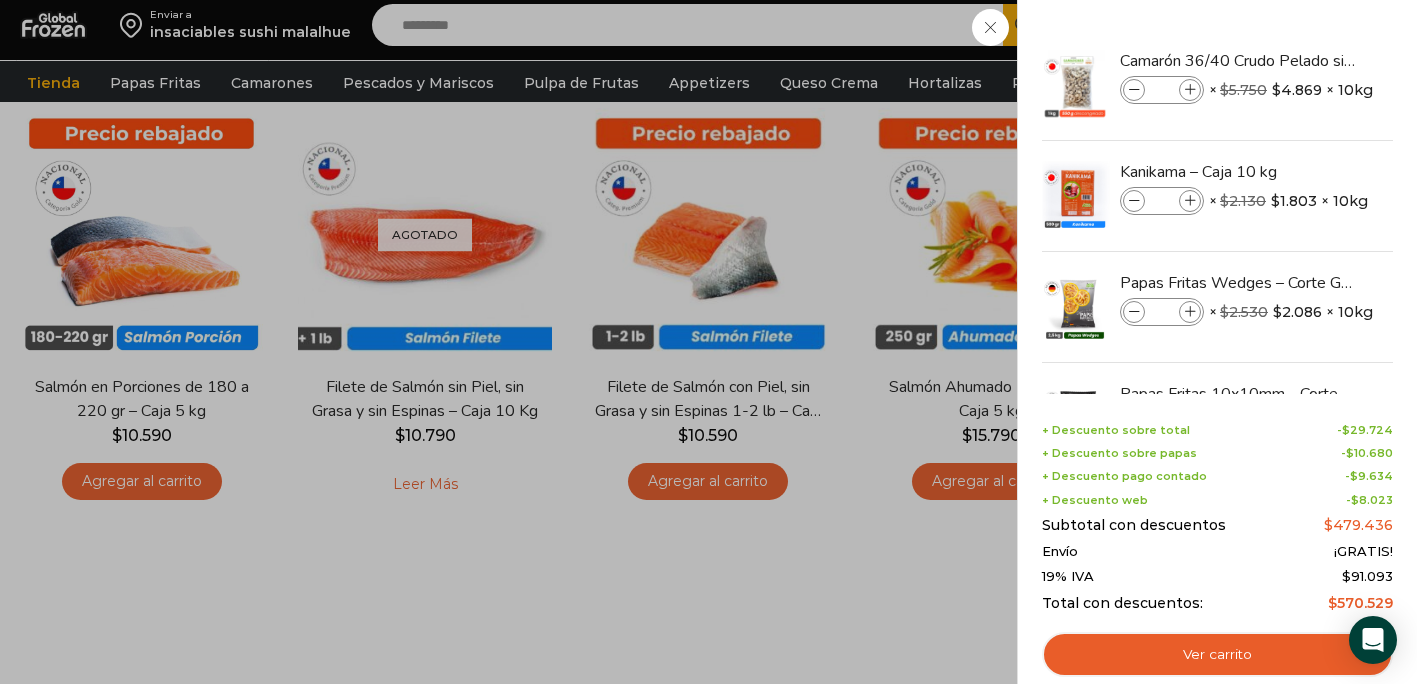click on "13
Carrito
13
13
Shopping Cart
*" at bounding box center (1347, 25) 